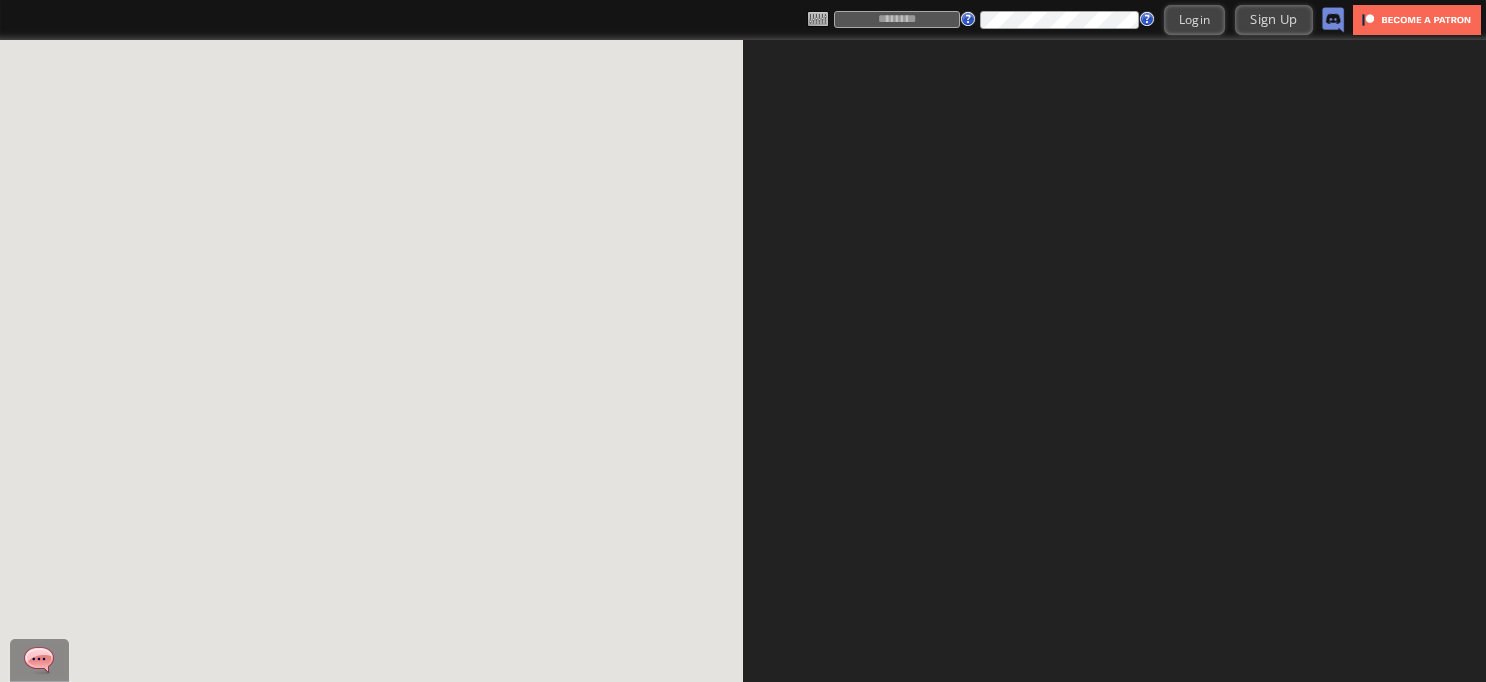 scroll, scrollTop: 0, scrollLeft: 0, axis: both 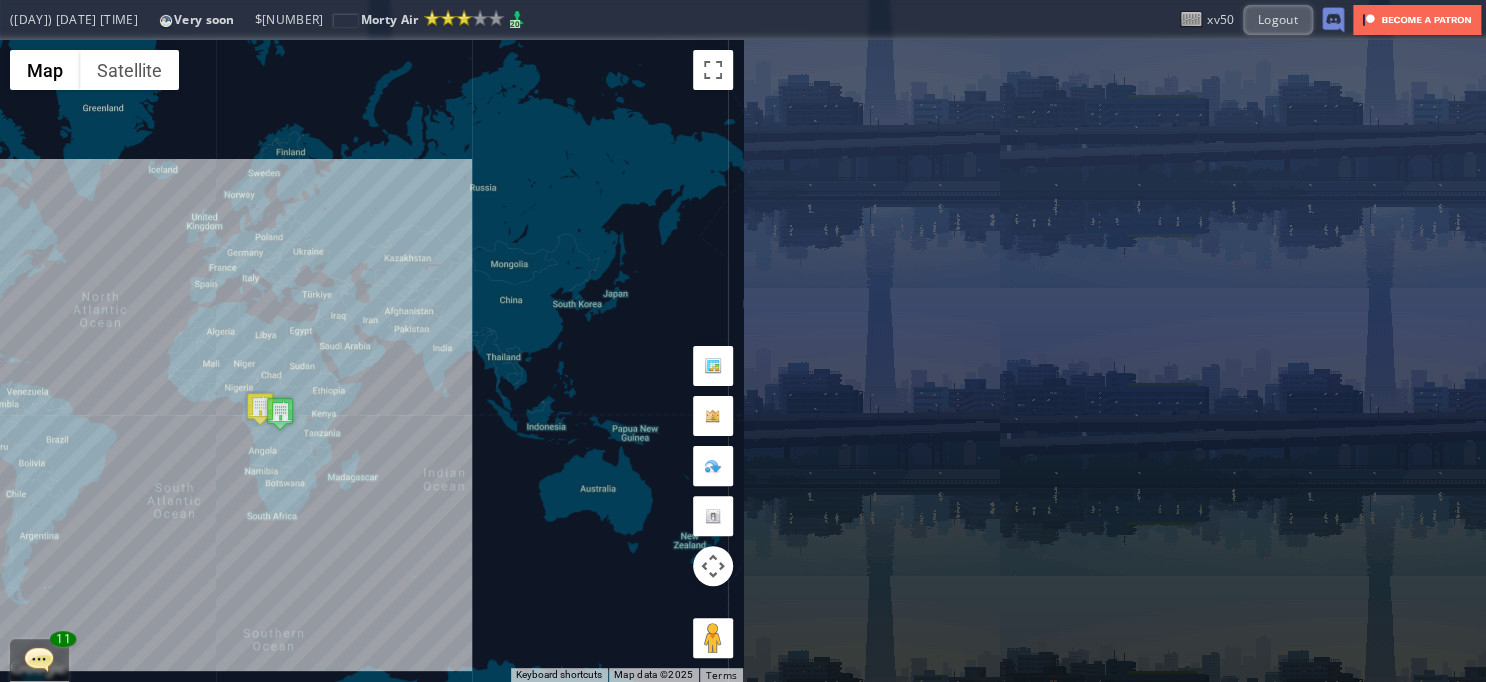 drag, startPoint x: 640, startPoint y: 382, endPoint x: 910, endPoint y: 379, distance: 270.01666 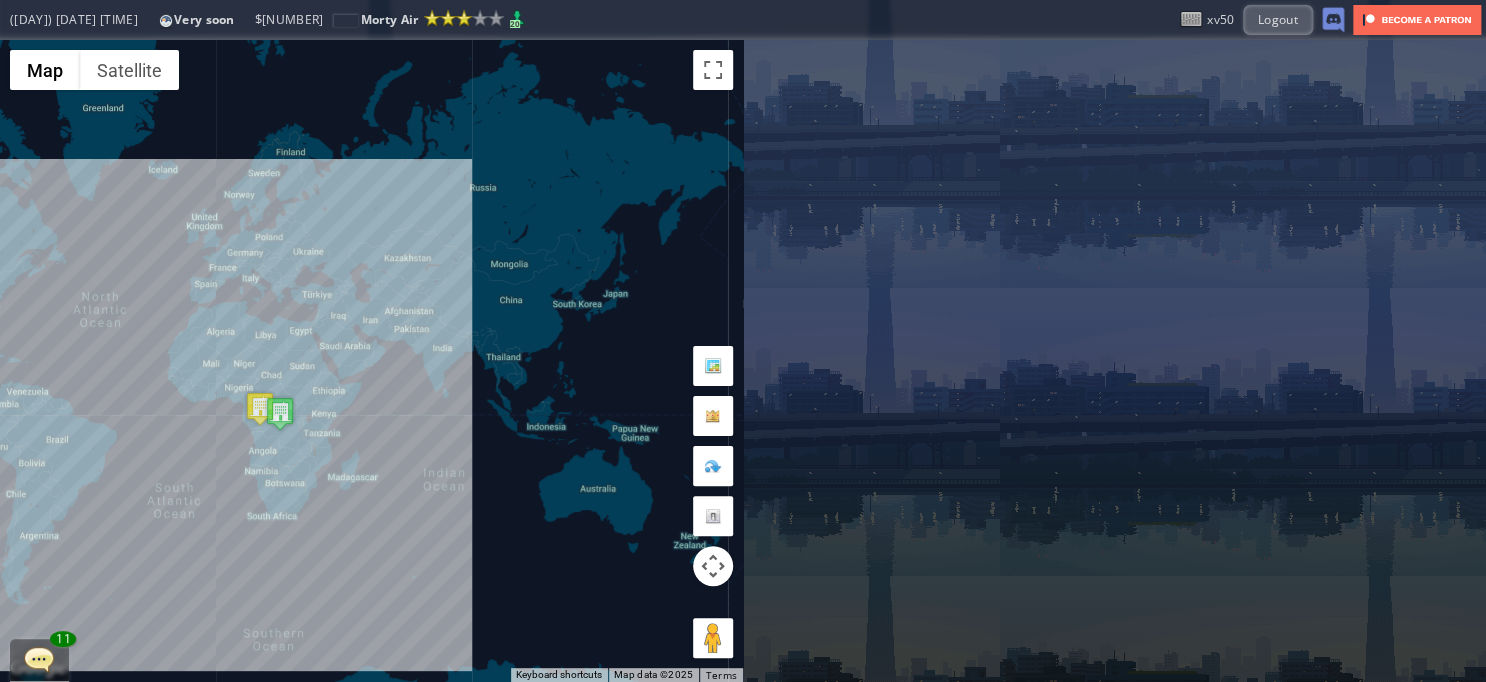 click on "← Move left → Move right ↑ Move up ↓ Move down + Zoom in - Zoom out Home Jump left by 75% End Jump right by 75% Page Up Jump up by 75% Page Down Jump down by 75% To navigate, press the arrow keys. Map Terrain Satellite Labels Keyboard shortcuts Map Data Map data ©2025 Map data ©2025 1000 km  Click to toggle between metric and imperial units Terms Report a map error
Current Details
From:
To:
Flight Code:
Distance:
Airplane:
Price:
Overall Quality:
- Fleet Age per Route
Edit" at bounding box center [743, 361] 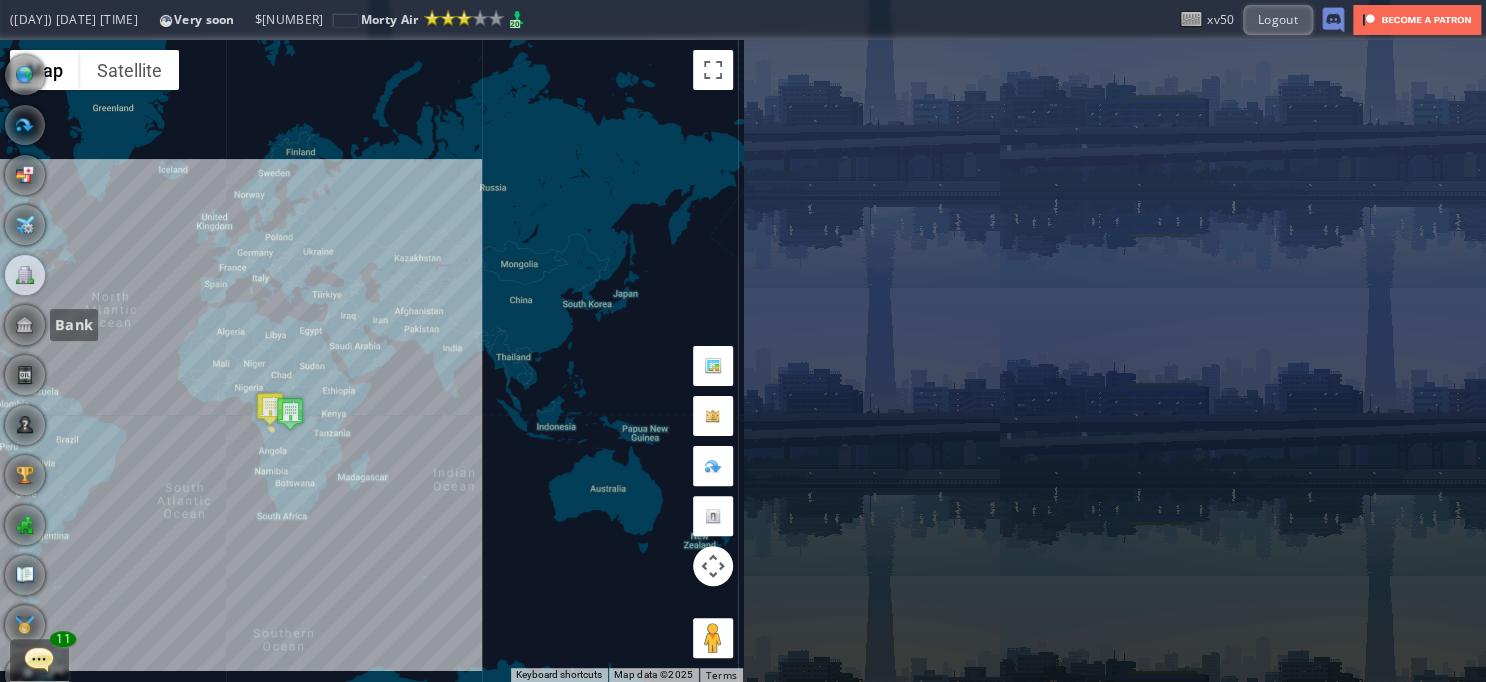 click at bounding box center (25, 325) 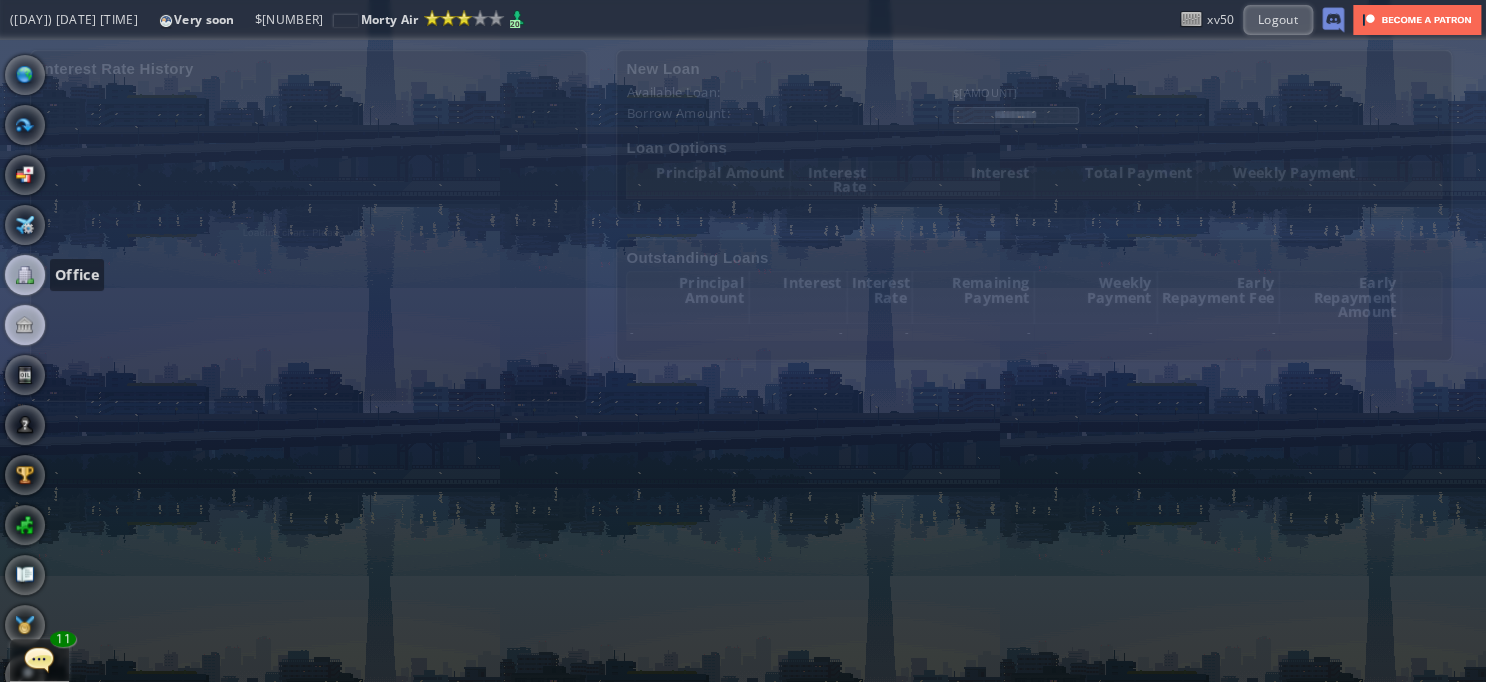 click at bounding box center [25, 275] 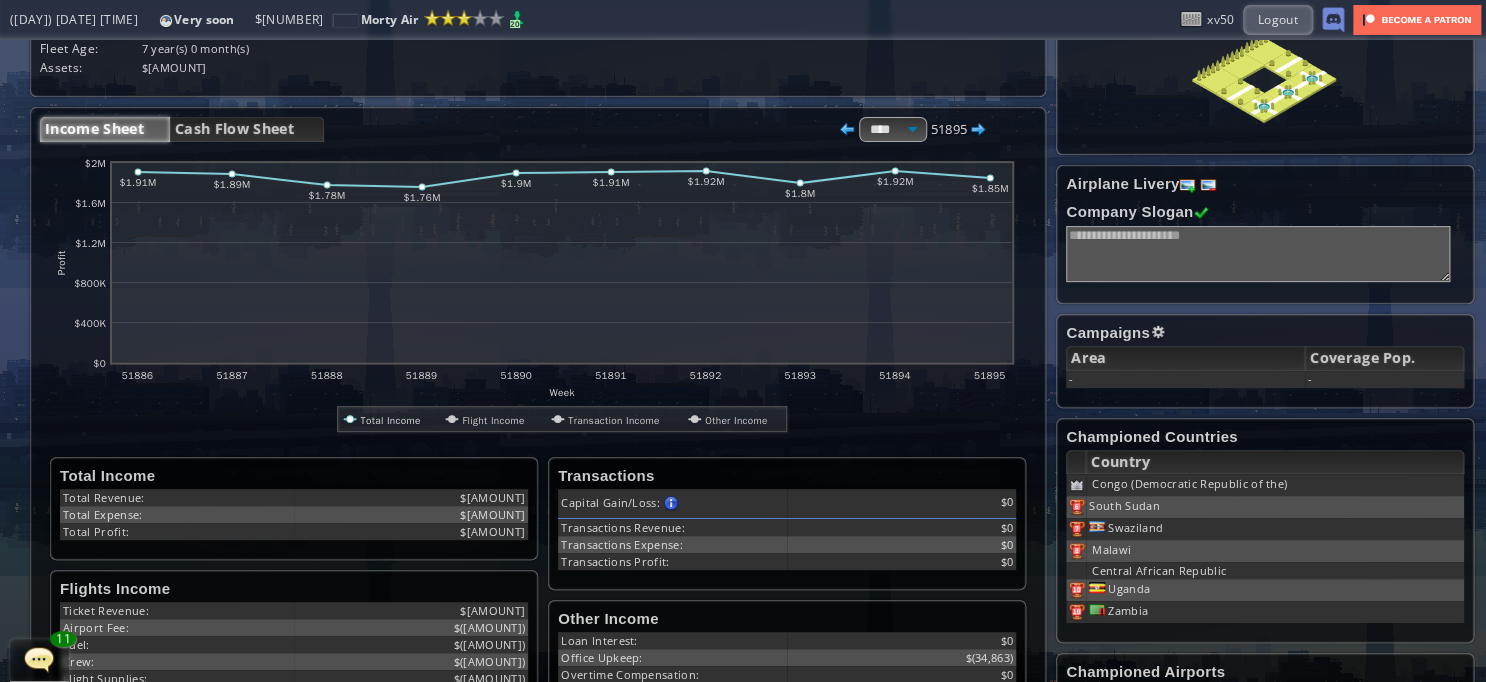 scroll, scrollTop: 0, scrollLeft: 0, axis: both 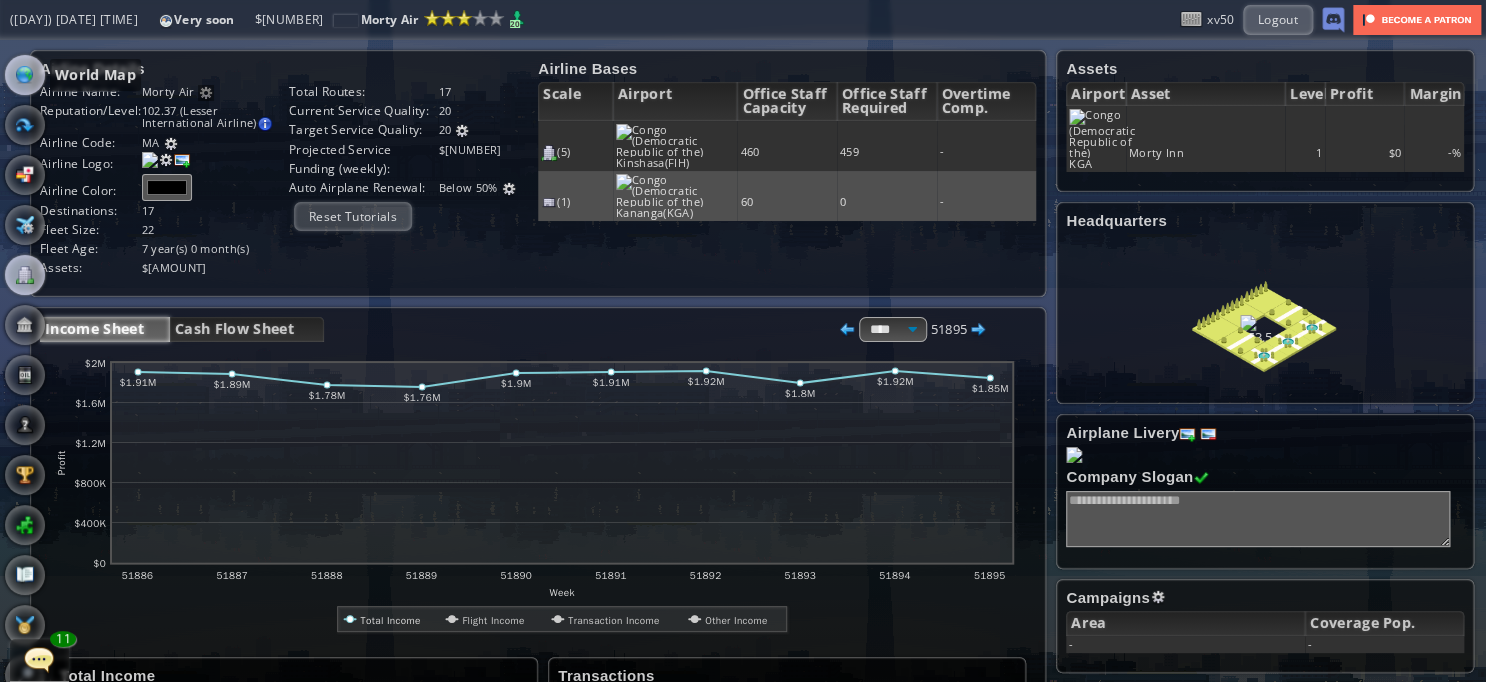 click at bounding box center (25, 75) 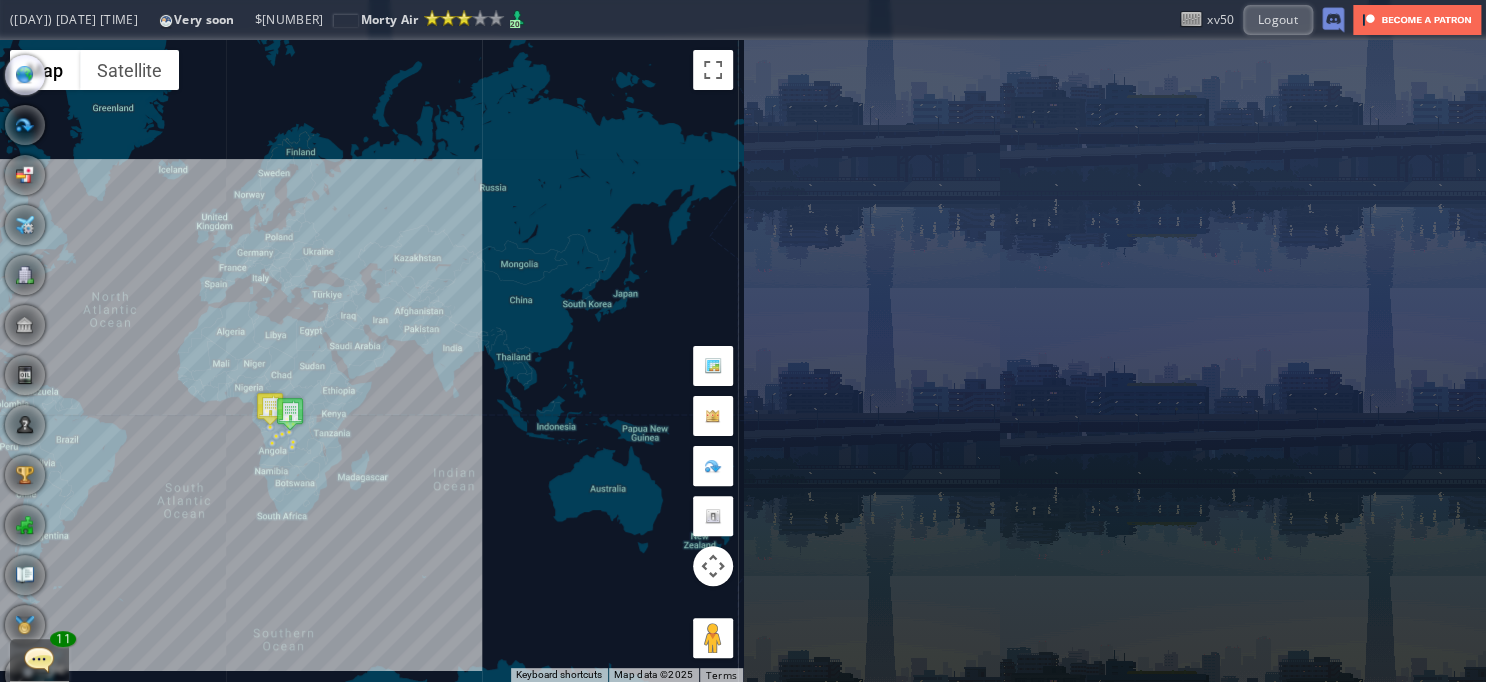 click at bounding box center (270, 408) 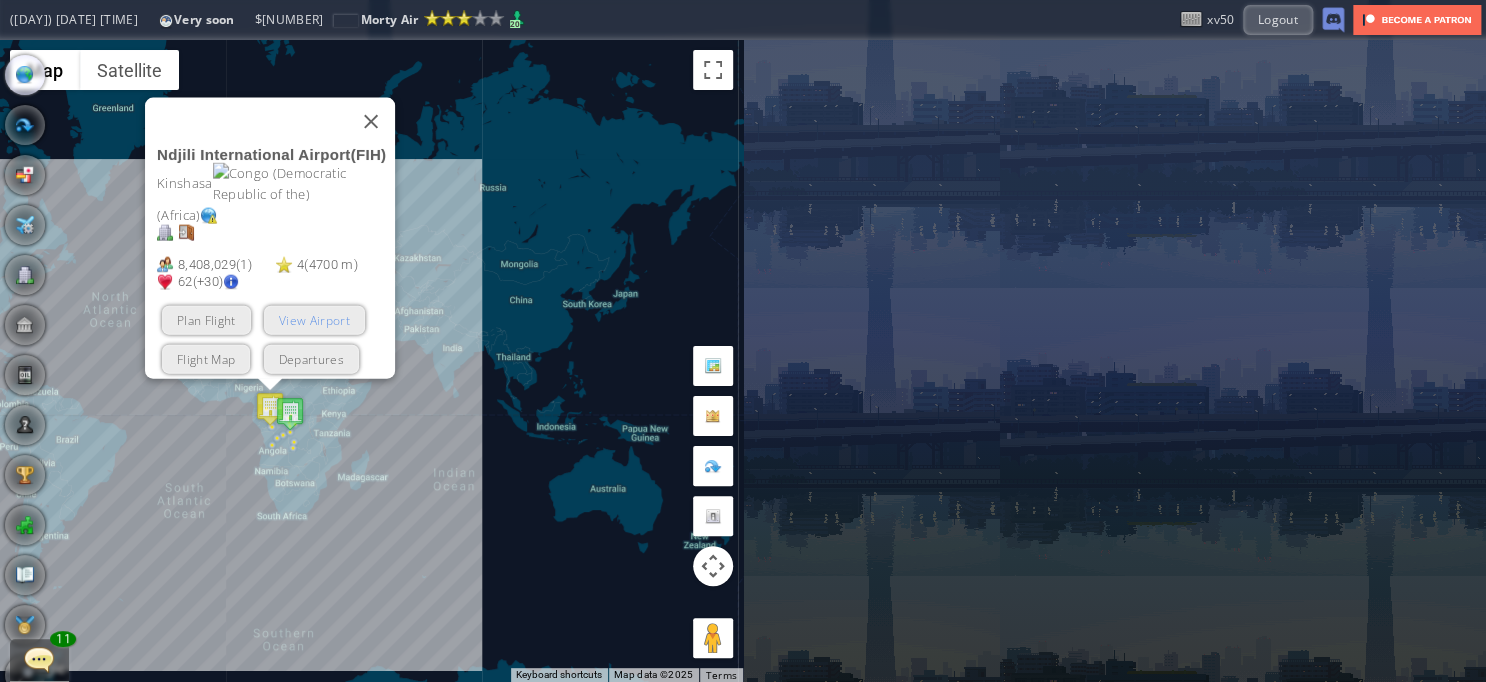 click on "View Airport" at bounding box center [313, 320] 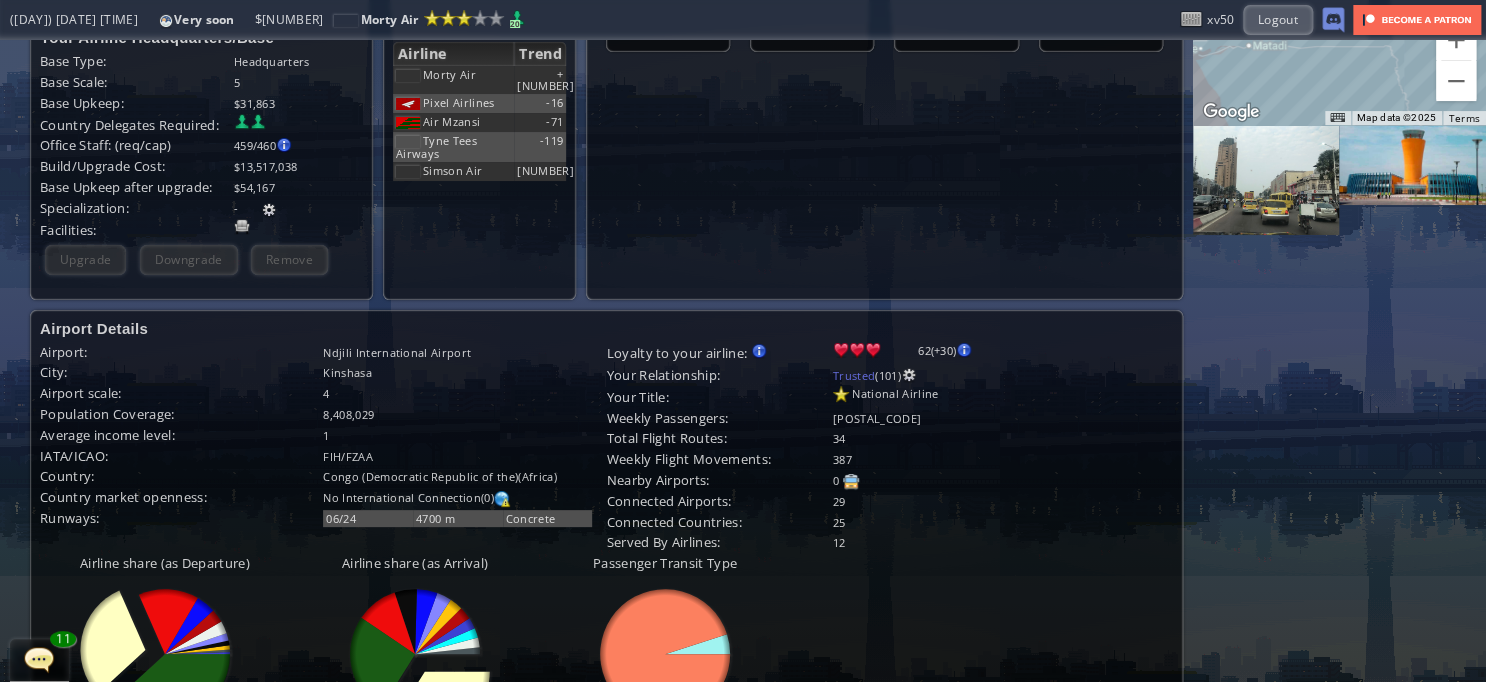 scroll, scrollTop: 8, scrollLeft: 0, axis: vertical 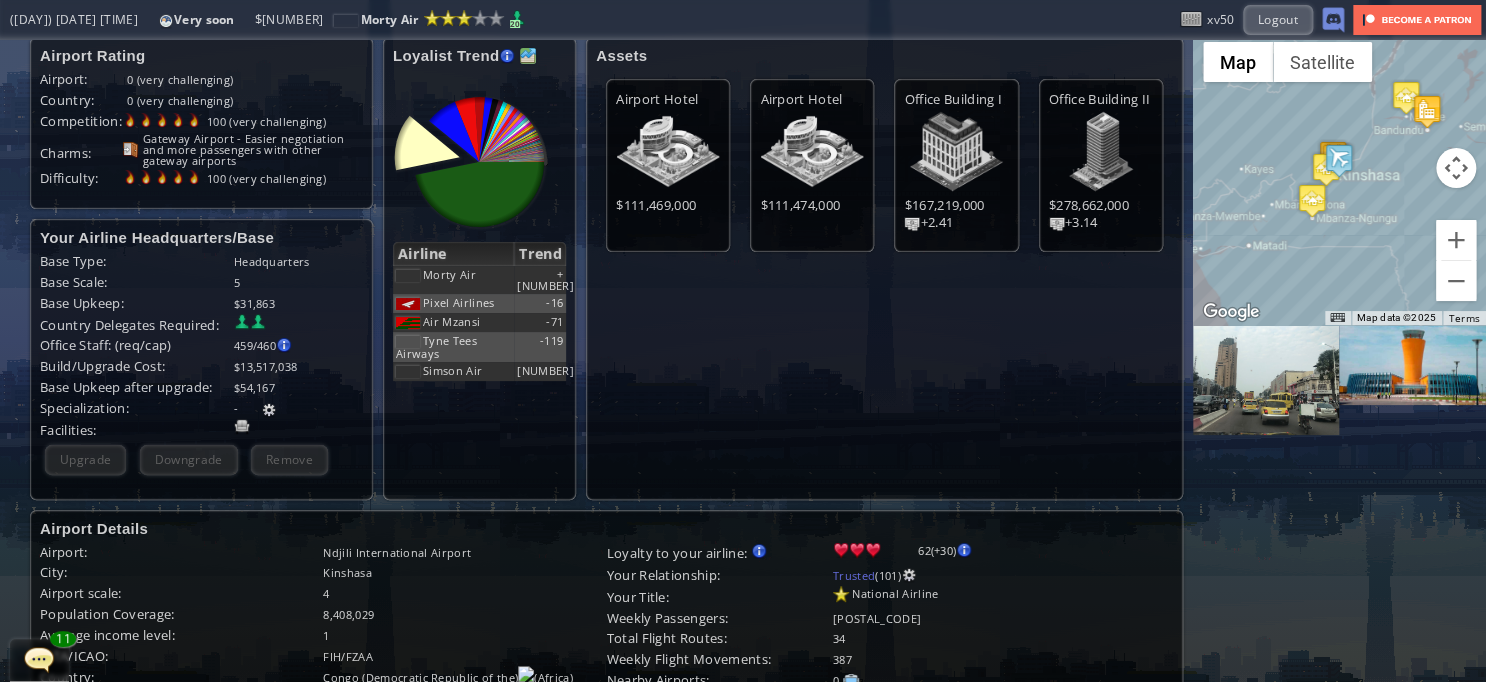 click at bounding box center [528, 56] 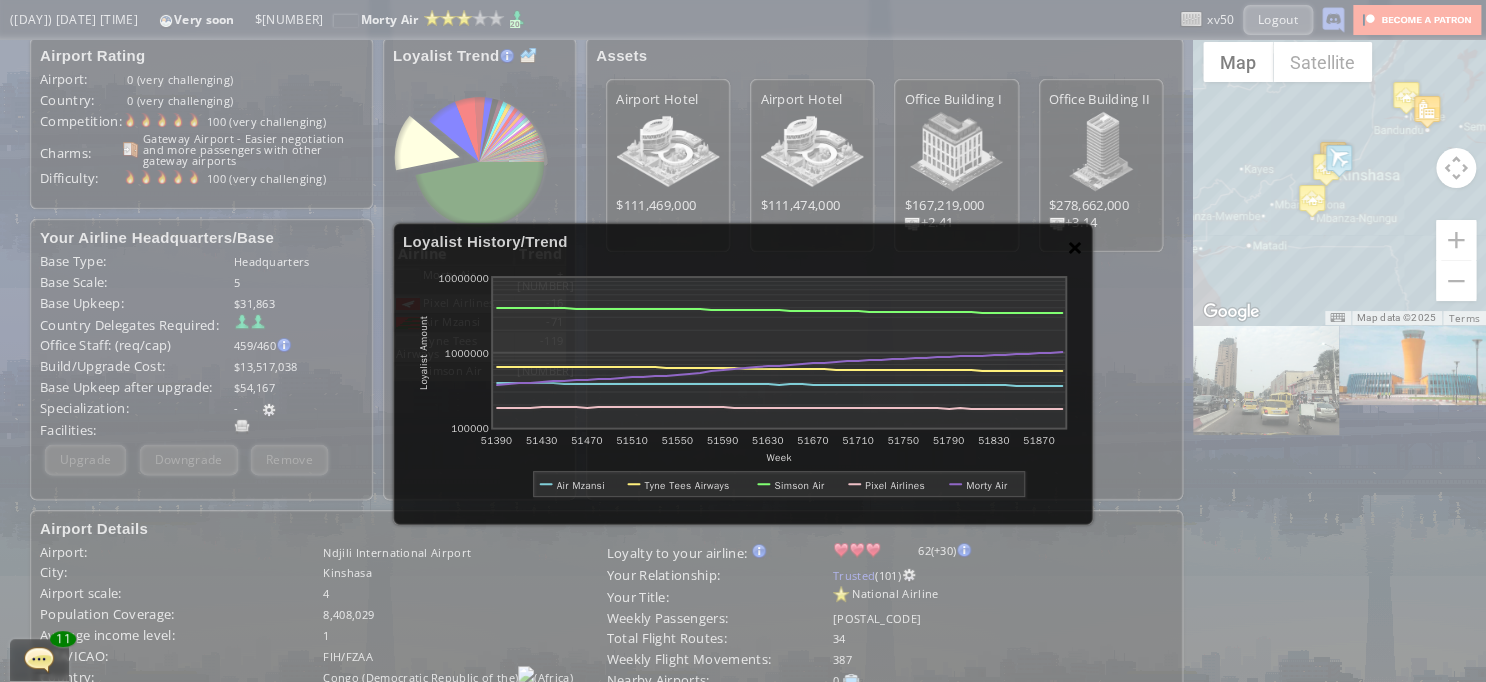 click on "×" at bounding box center (1075, 247) 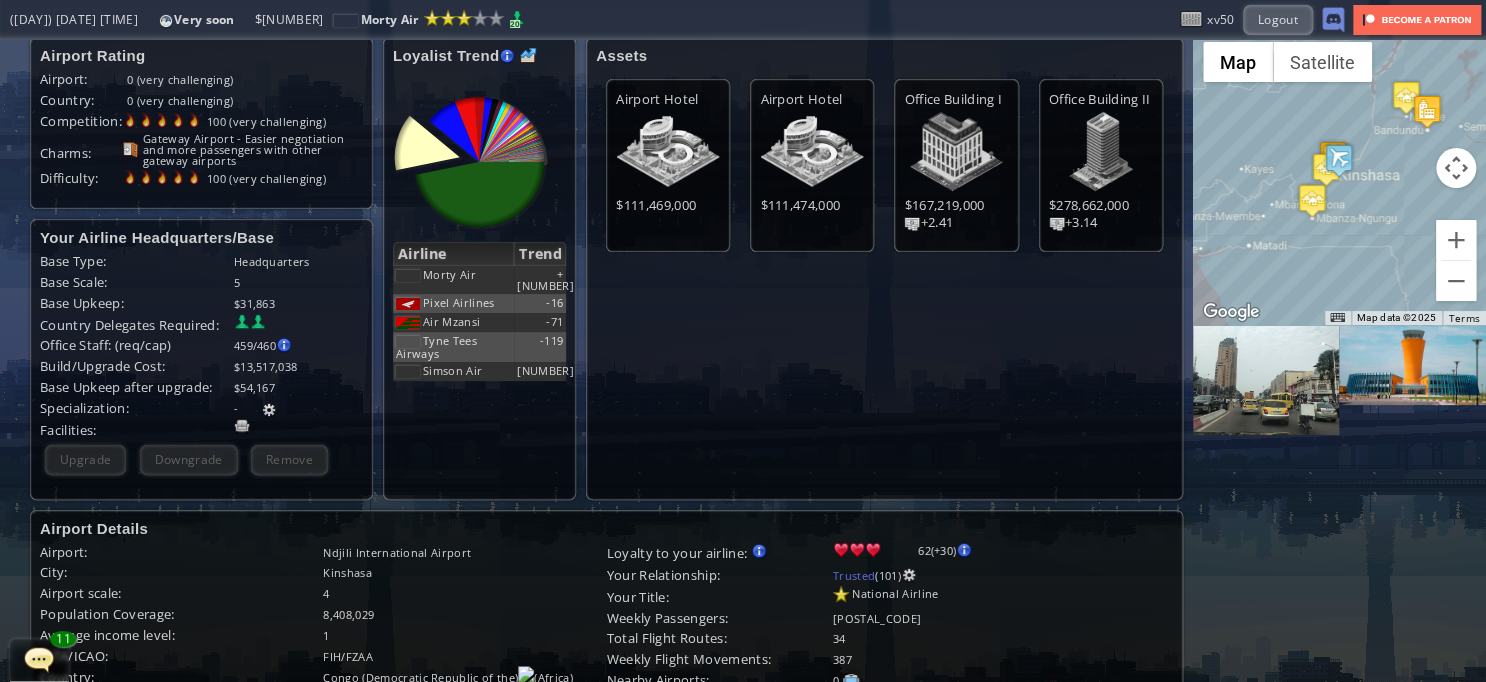 scroll, scrollTop: 608, scrollLeft: 0, axis: vertical 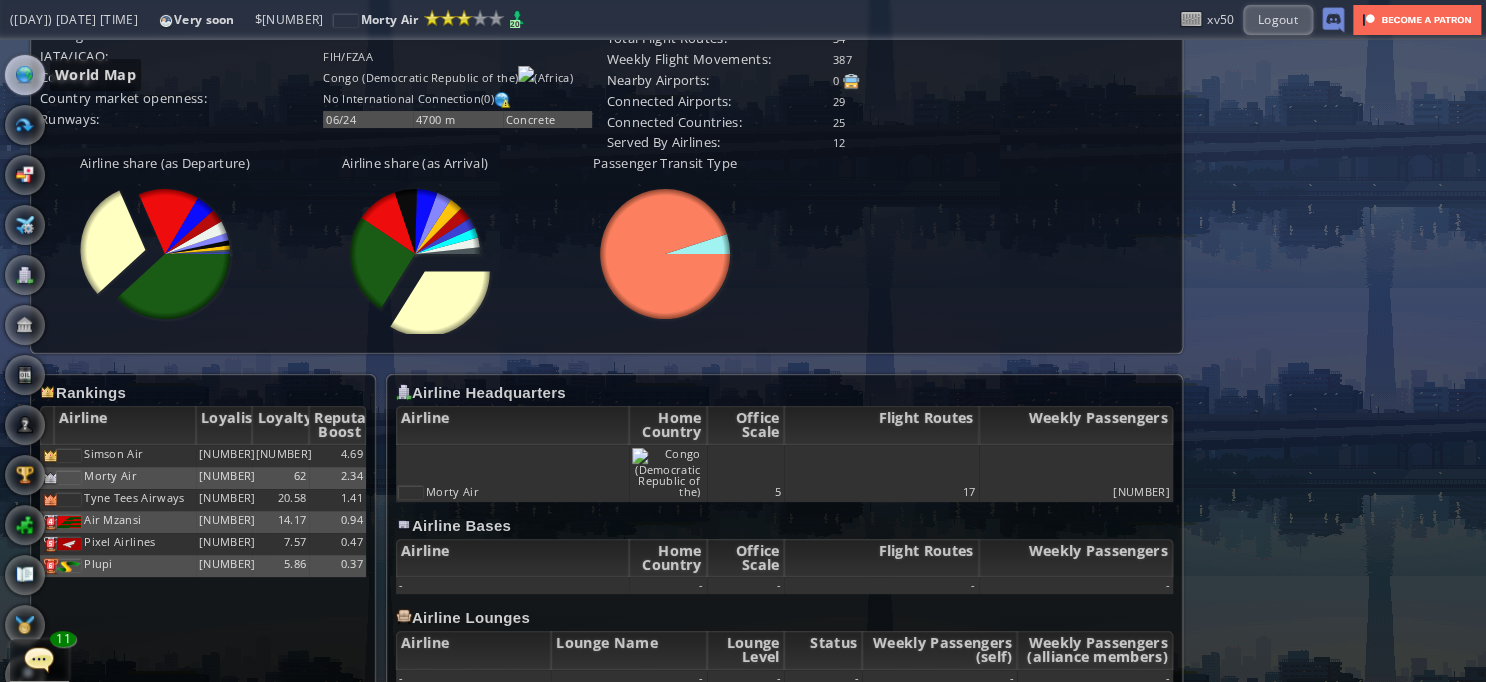 click at bounding box center (25, 75) 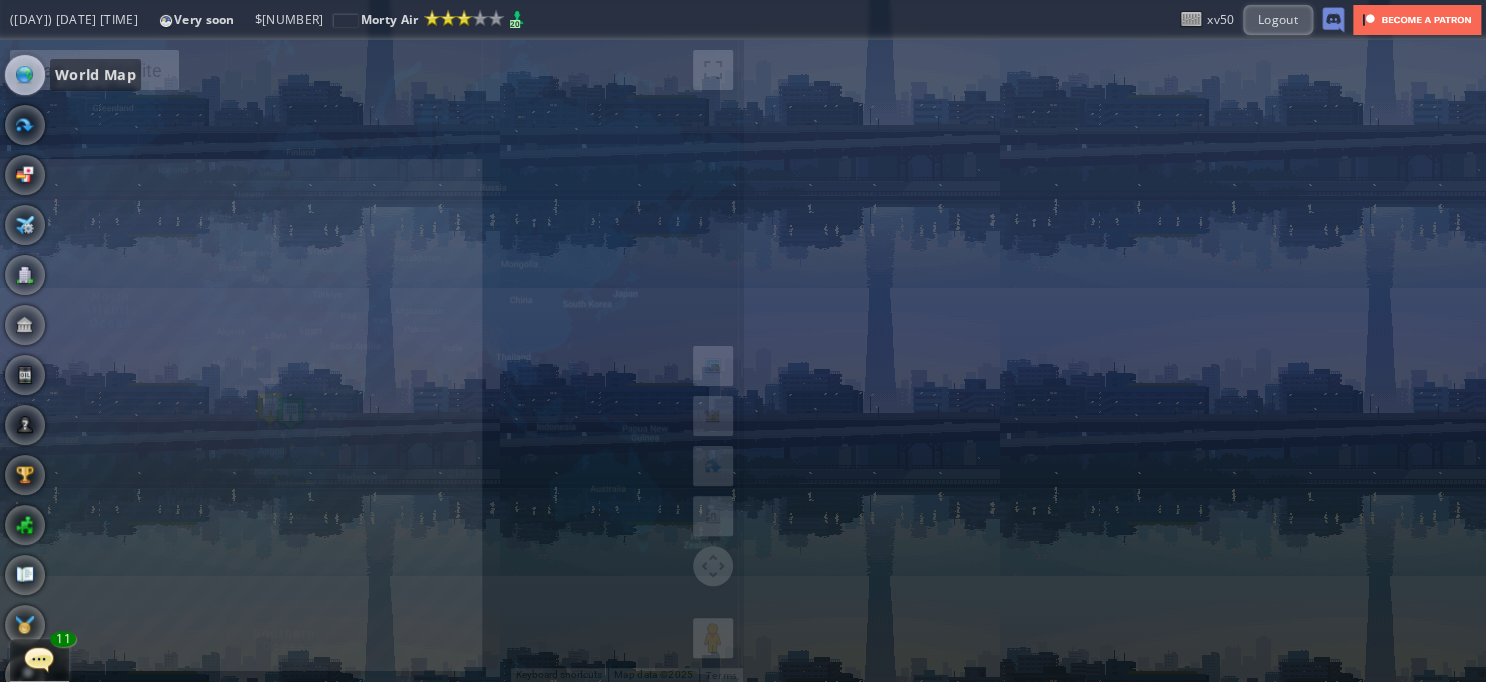 scroll, scrollTop: 0, scrollLeft: 0, axis: both 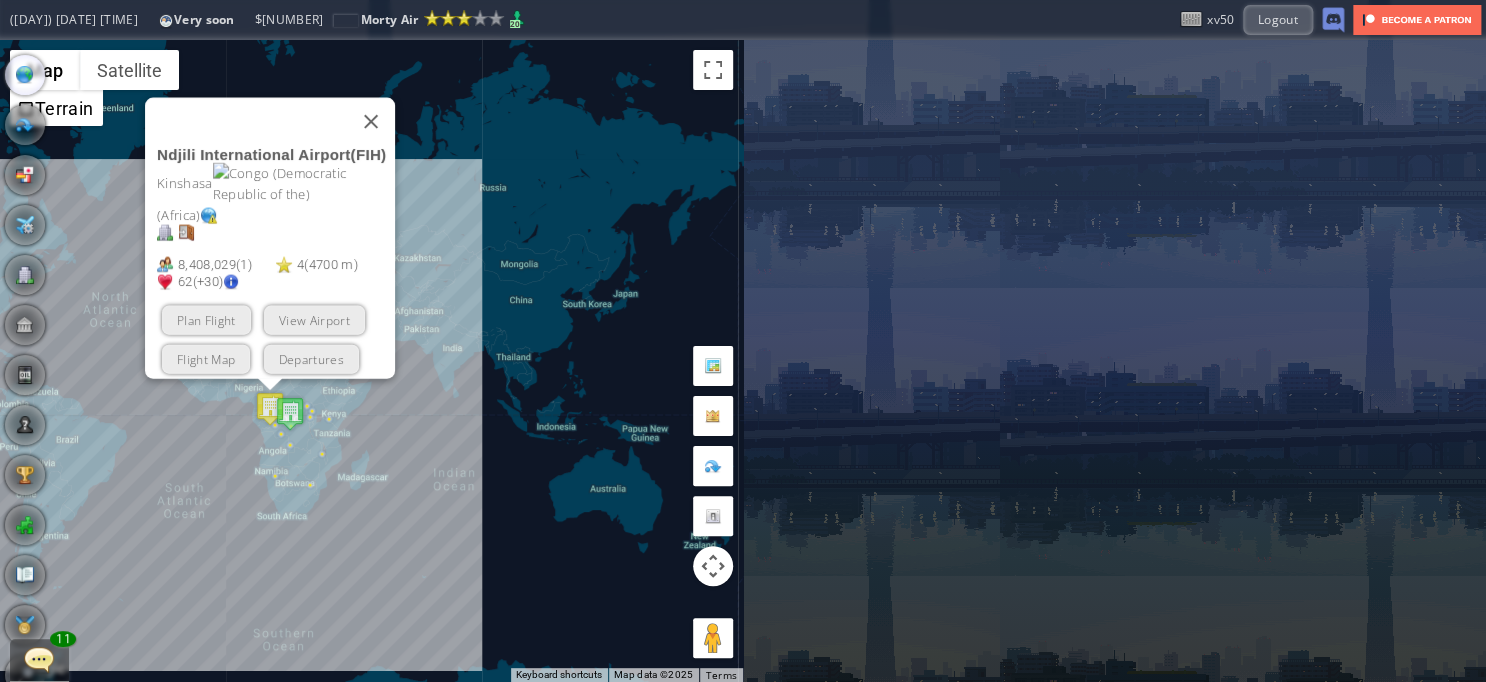 click at bounding box center [371, 122] 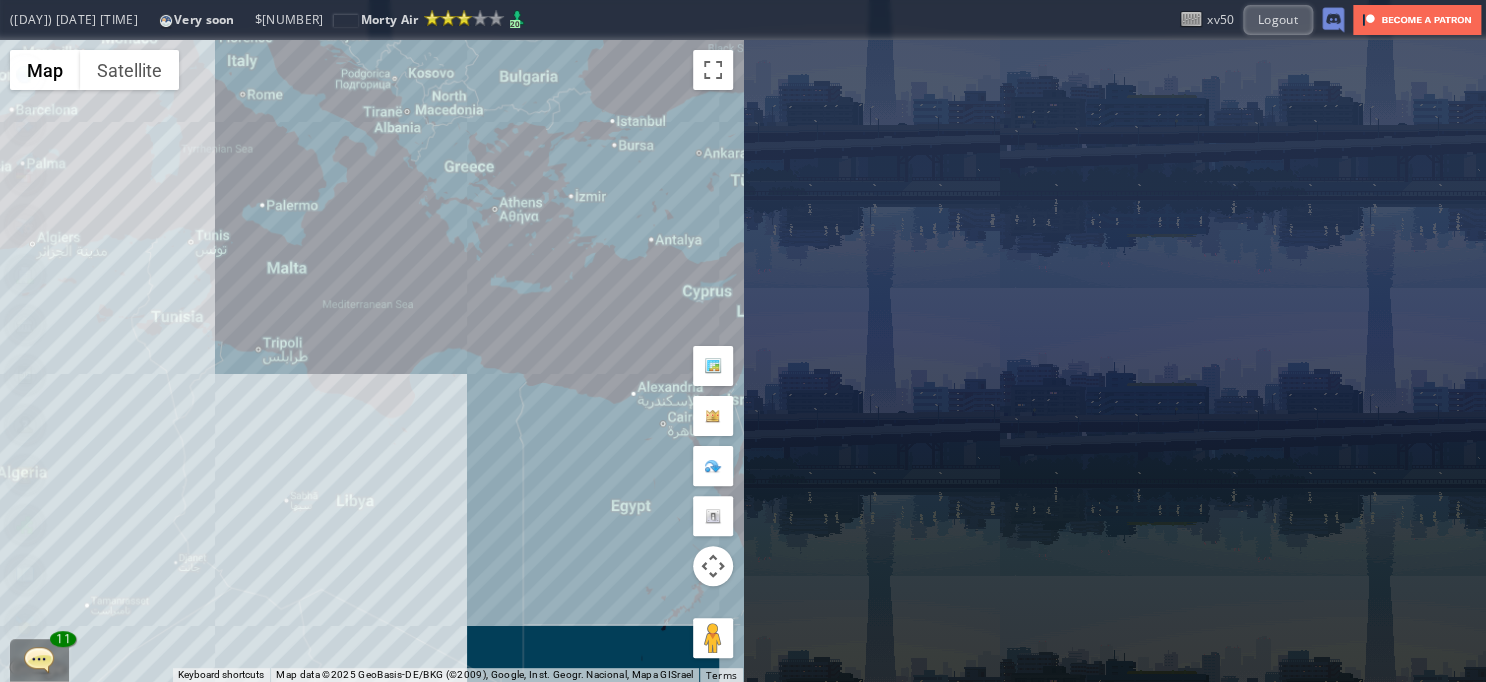 click on "To navigate, press the arrow keys." at bounding box center (371, 361) 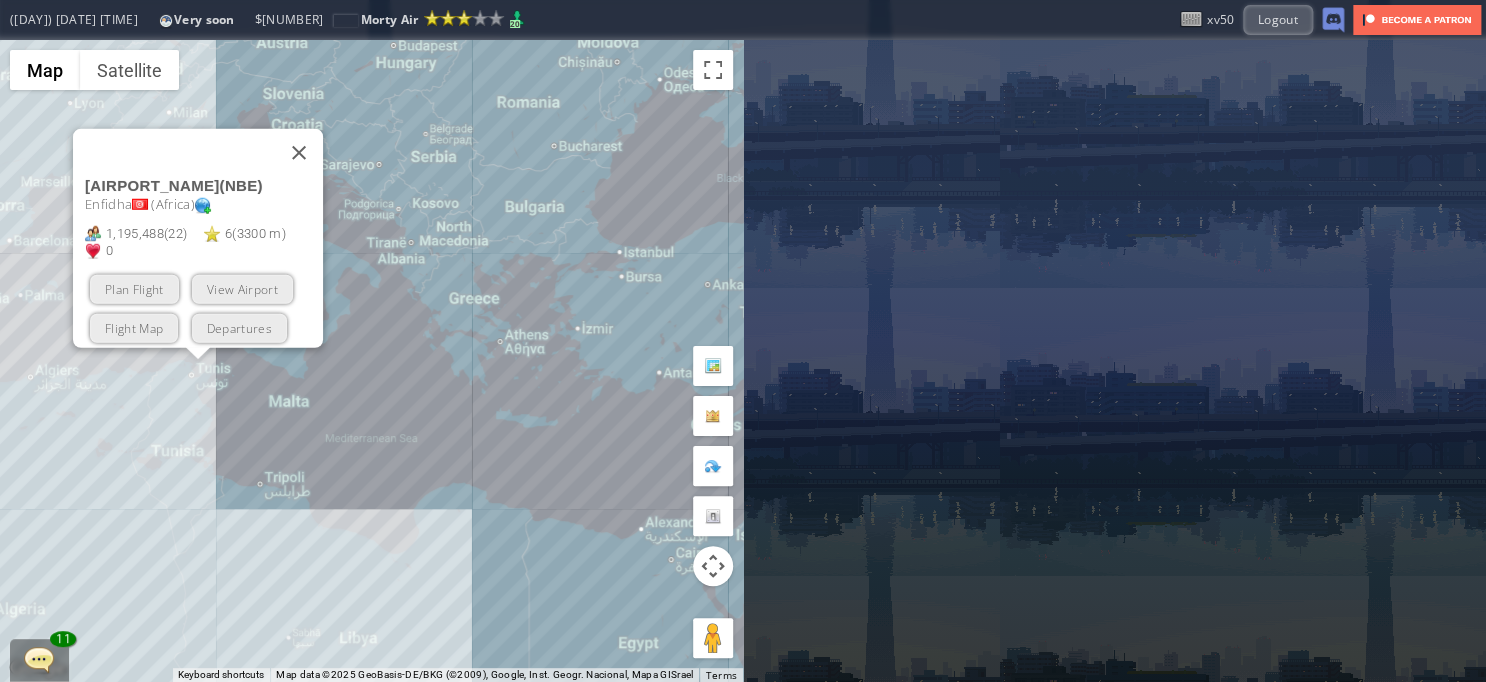 click on "To navigate, press the arrow keys.
[AIRPORT_NAME]  ( [AIRPORT_CODE] )
[CITY]  ( [CONTINENT] )
[NUMBER]  ( [NUMBER] )
[NUMBER]  ( [NUMBER] m )
[NUMBER]
(+[NUMBER])
Plan Flight
View Airport
Flight Map
Departures" at bounding box center (371, 361) 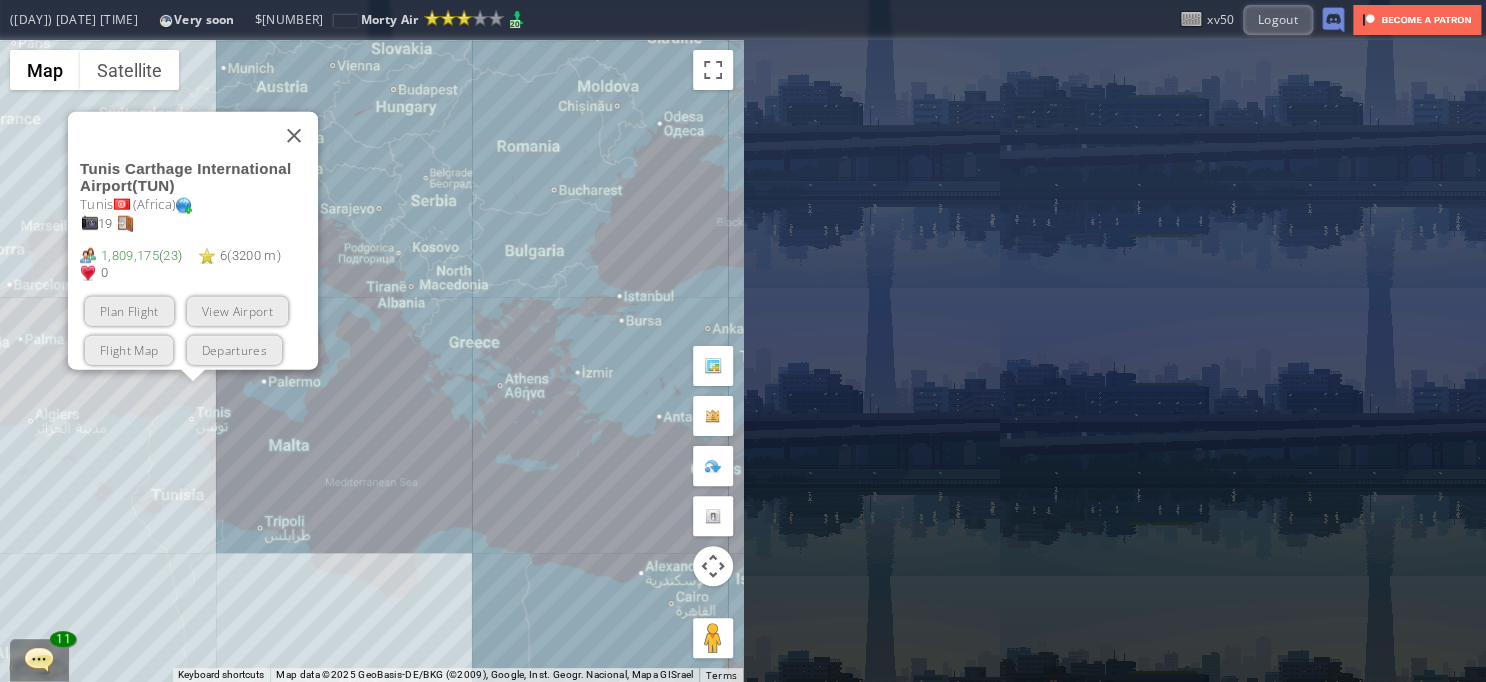 click on "Plan Flight" at bounding box center [129, 311] 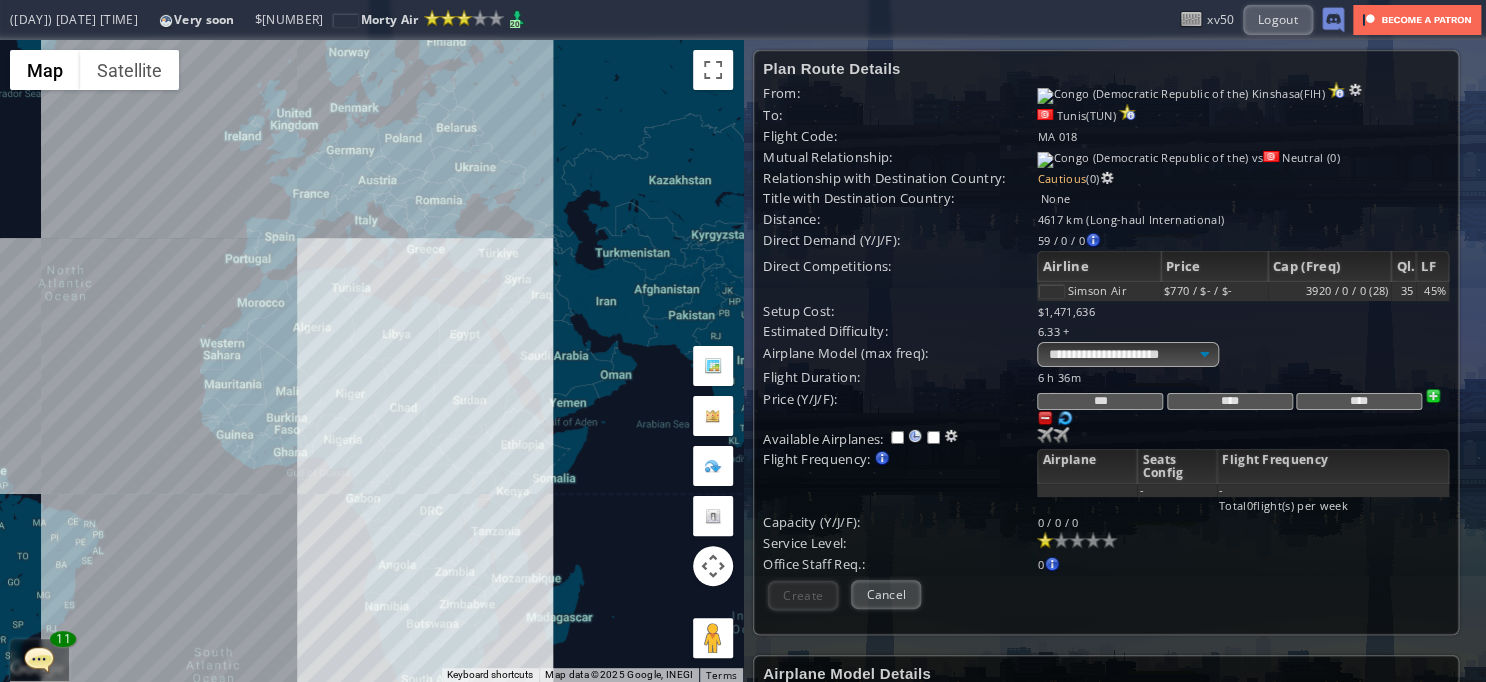 drag, startPoint x: 426, startPoint y: 467, endPoint x: 436, endPoint y: 340, distance: 127.39309 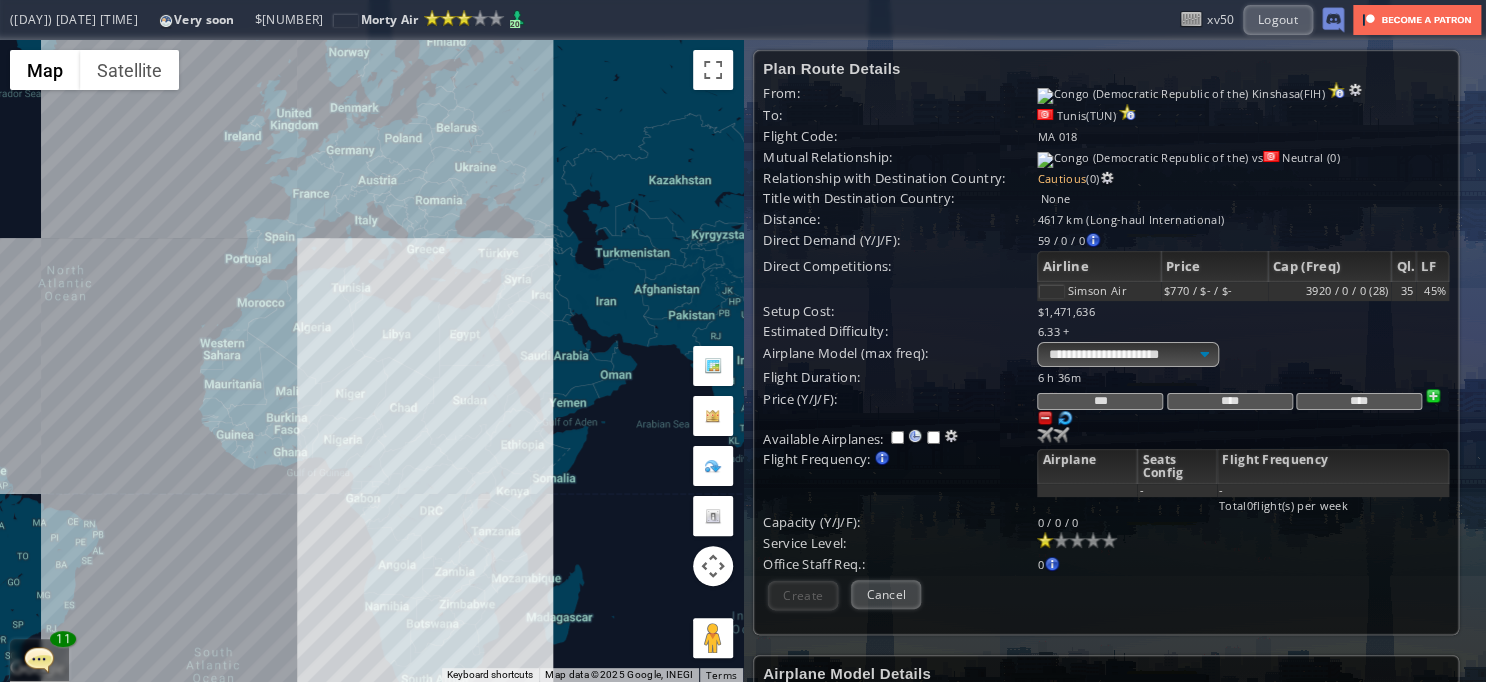 click on "To navigate, press the arrow keys." at bounding box center (371, 361) 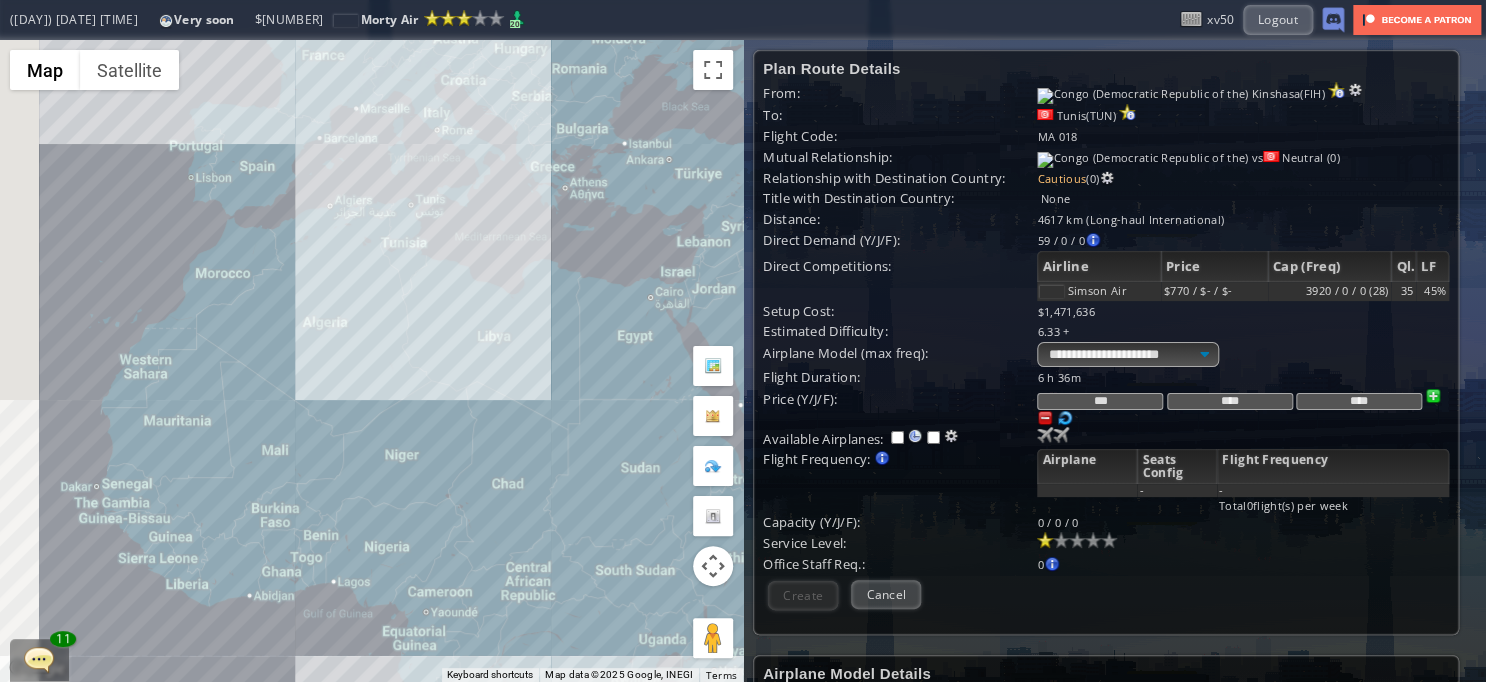 drag, startPoint x: 493, startPoint y: 363, endPoint x: 528, endPoint y: 388, distance: 43.011627 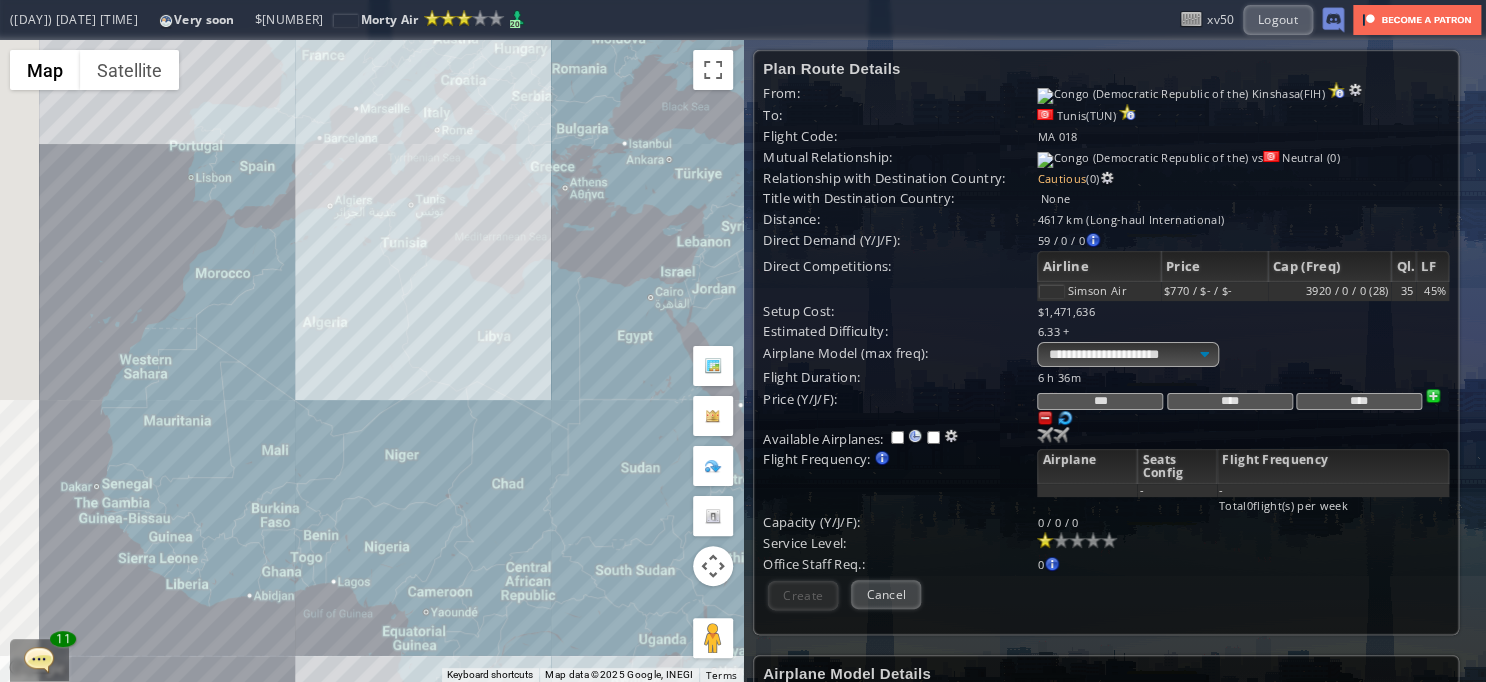 click on "To navigate, press the arrow keys." at bounding box center [371, 361] 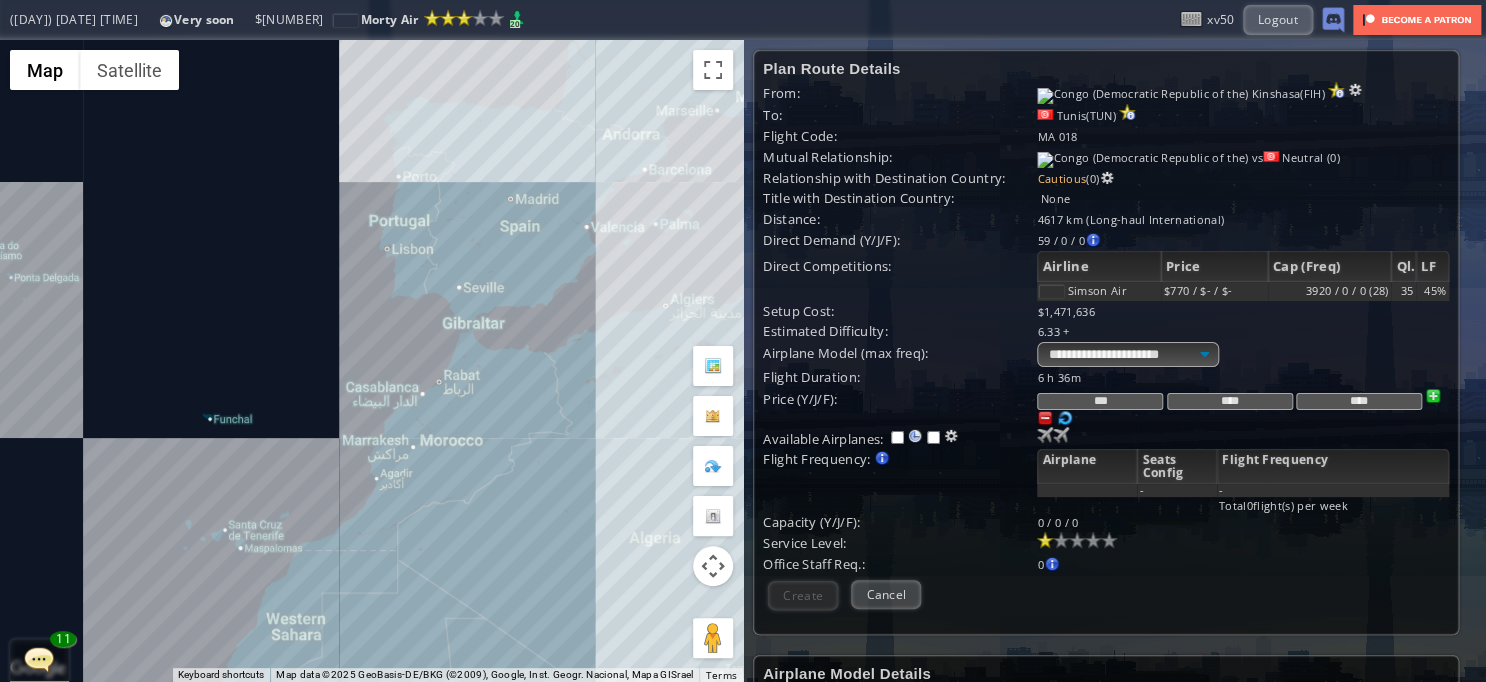 click on "To navigate, press the arrow keys." at bounding box center (371, 361) 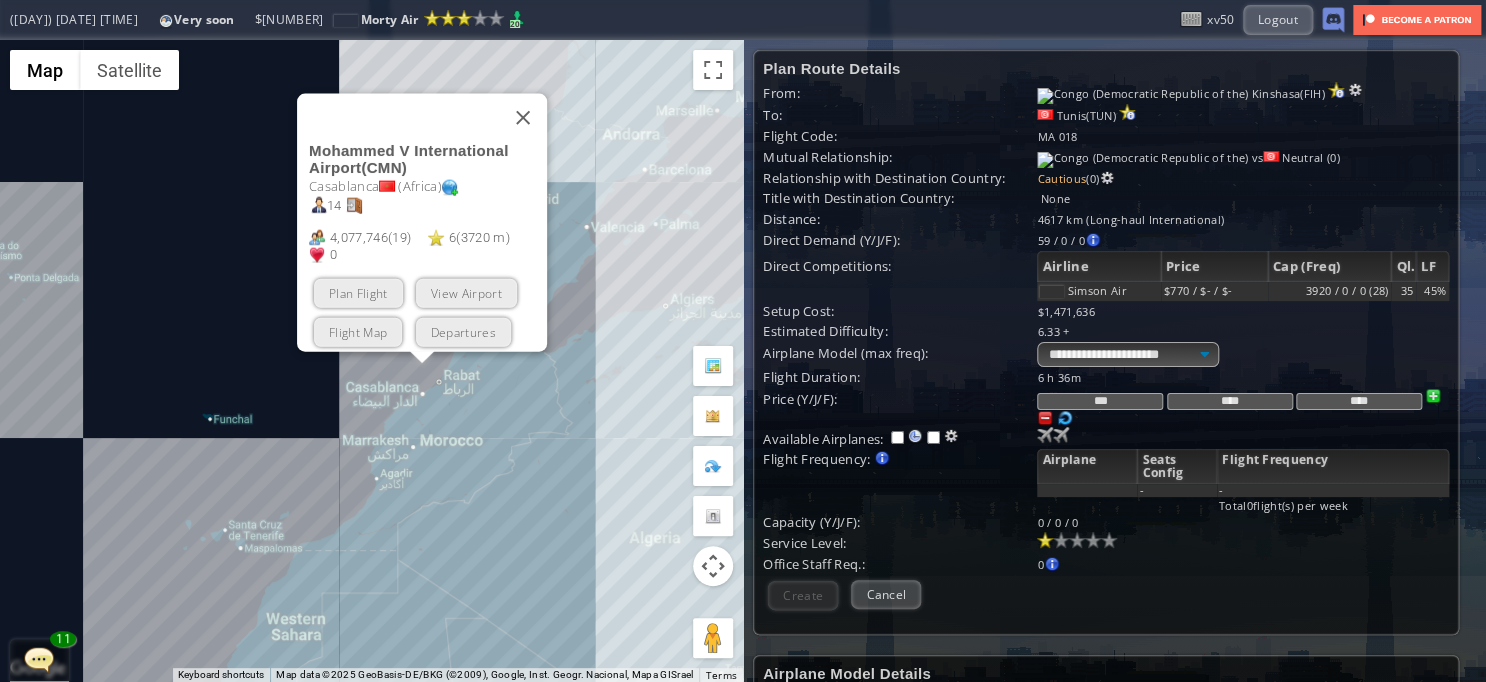 click on "Plan Flight
View Airport
Flight Map
Departures" at bounding box center (428, 313) 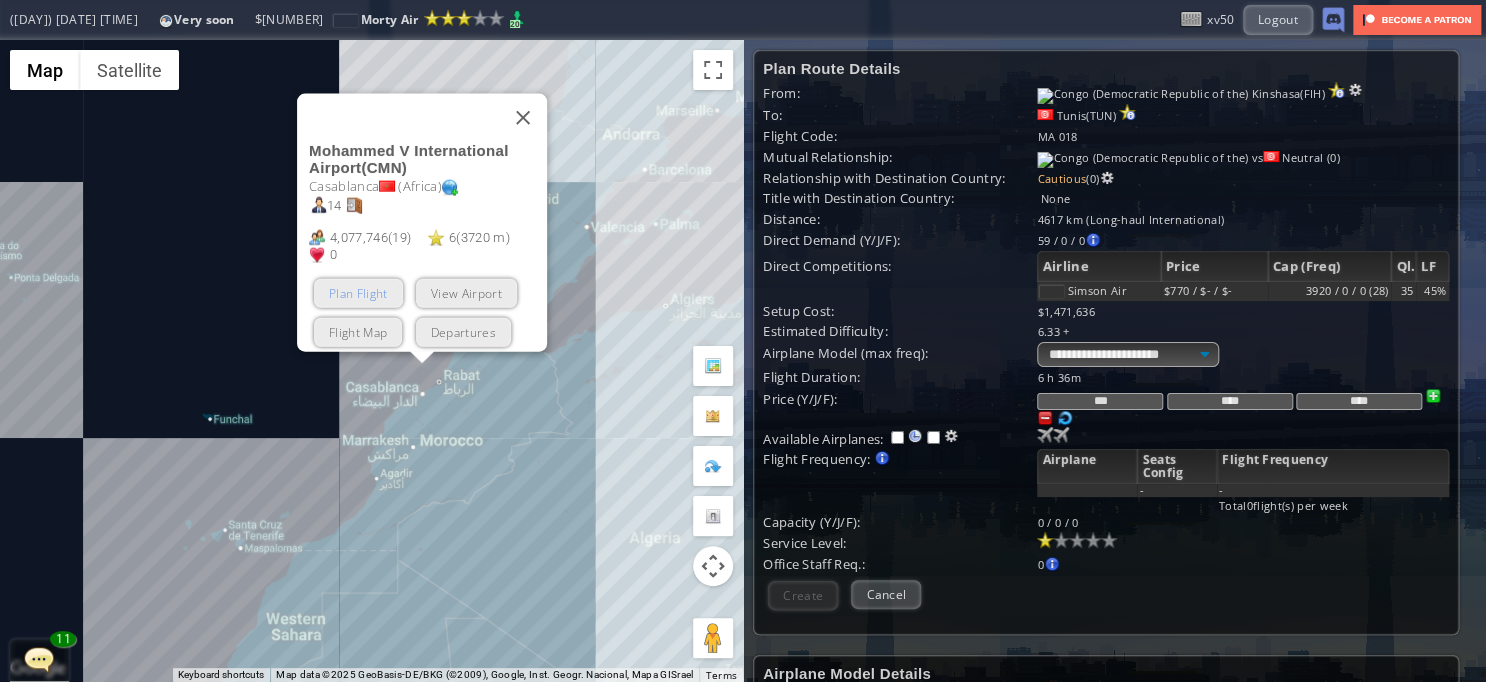 click on "Plan Flight" at bounding box center (358, 293) 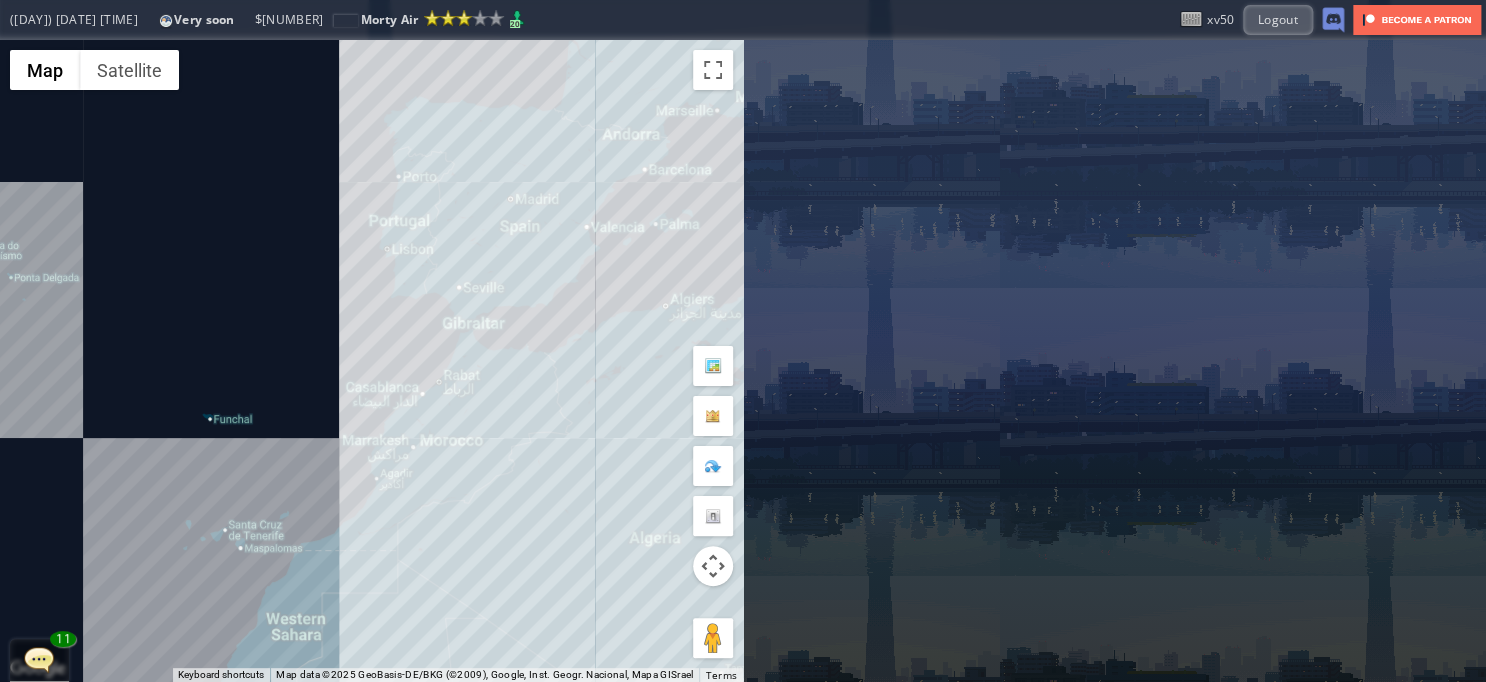 drag, startPoint x: 608, startPoint y: 518, endPoint x: 672, endPoint y: 113, distance: 410.0256 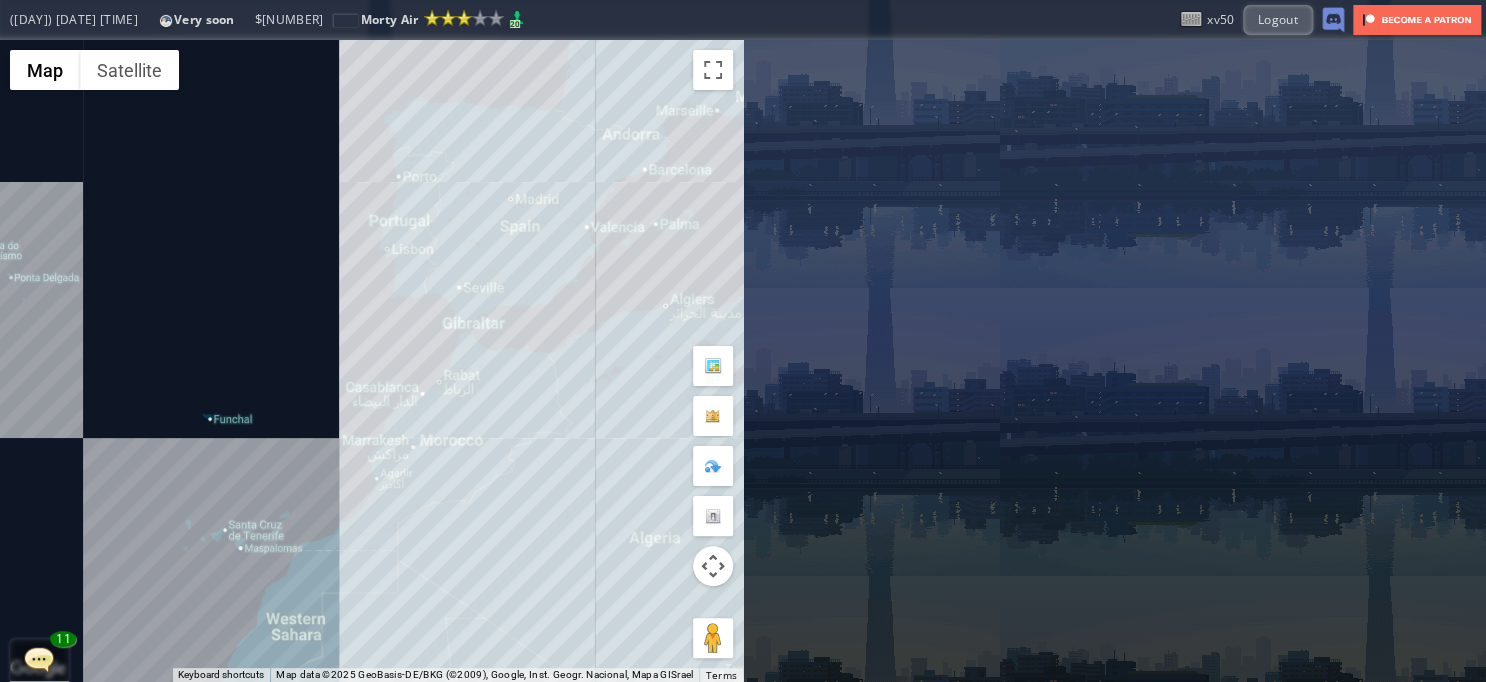 click on "To navigate, press the arrow keys." at bounding box center (371, 361) 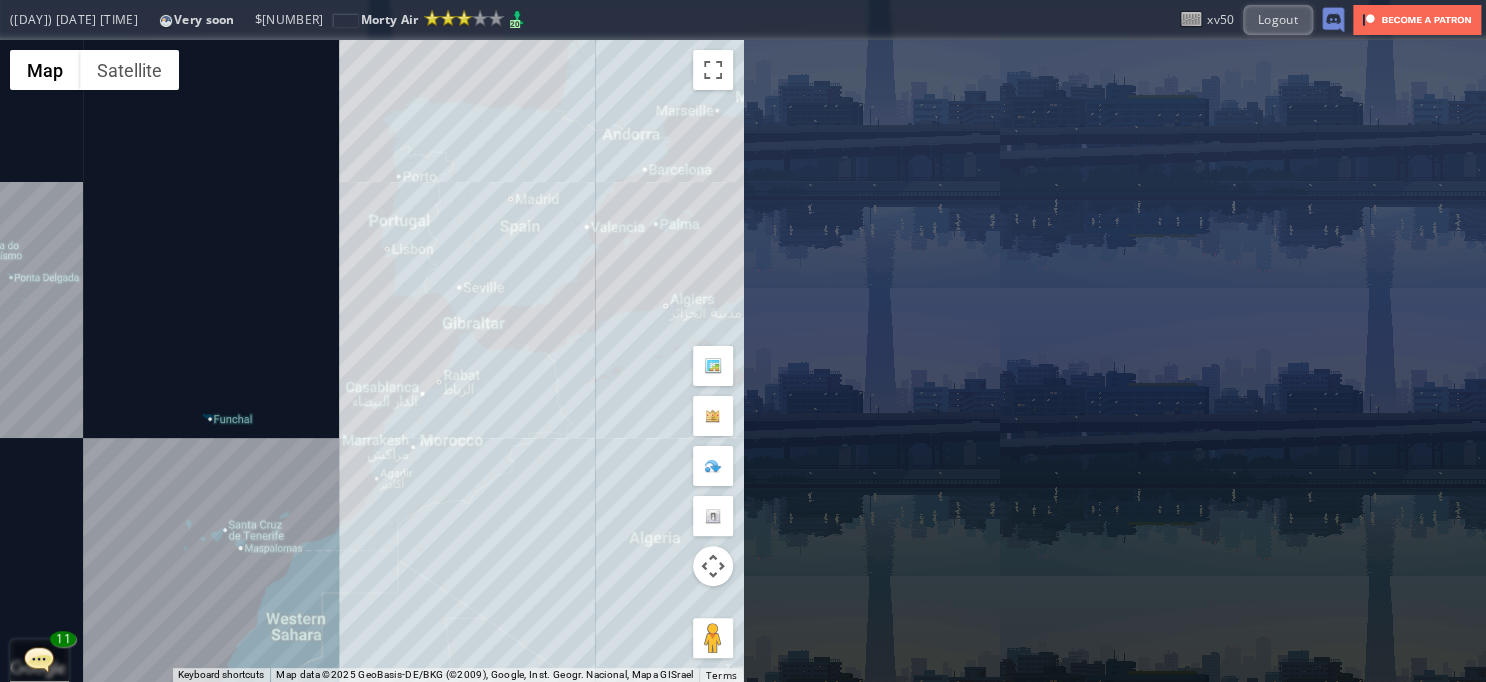 click on "To navigate, press the arrow keys." at bounding box center [371, 361] 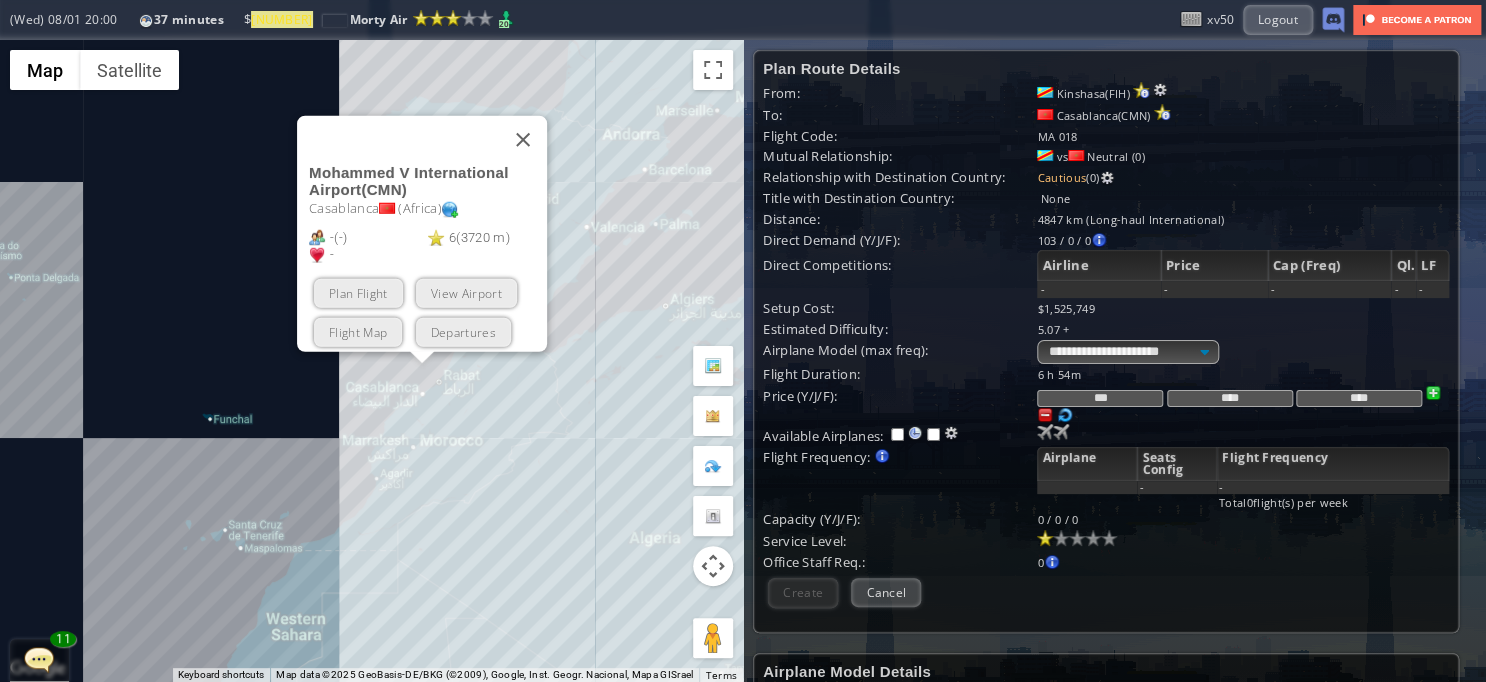 click at bounding box center [523, 140] 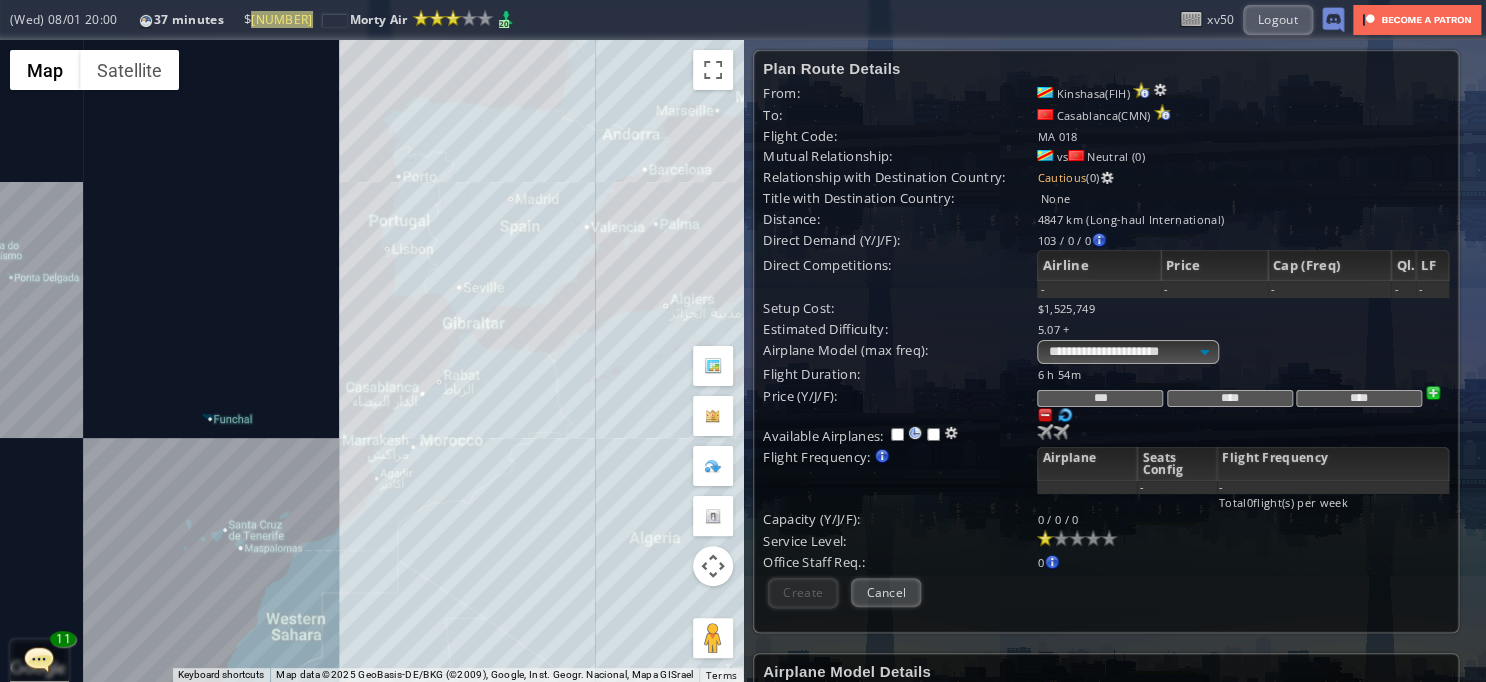 drag, startPoint x: 556, startPoint y: 246, endPoint x: 313, endPoint y: 99, distance: 284.0035 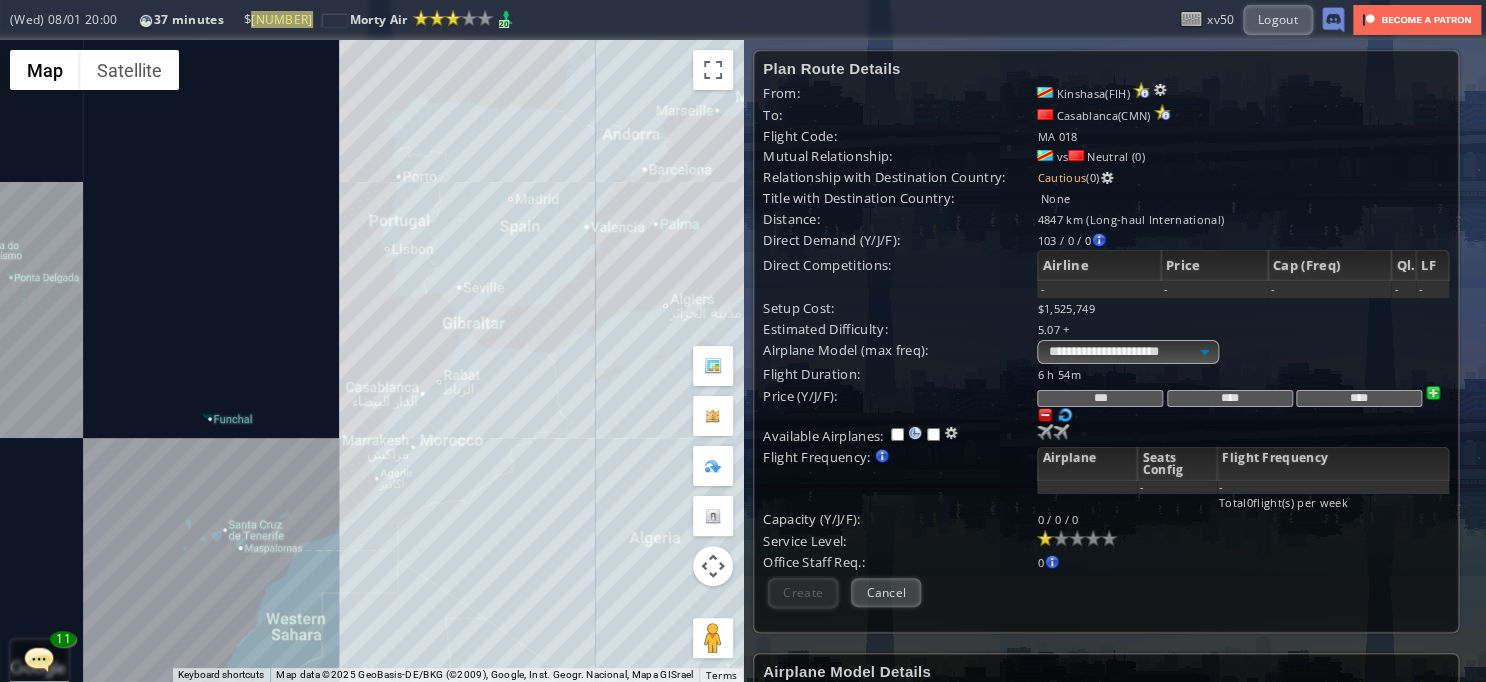 click on "To navigate, press the arrow keys." at bounding box center [371, 361] 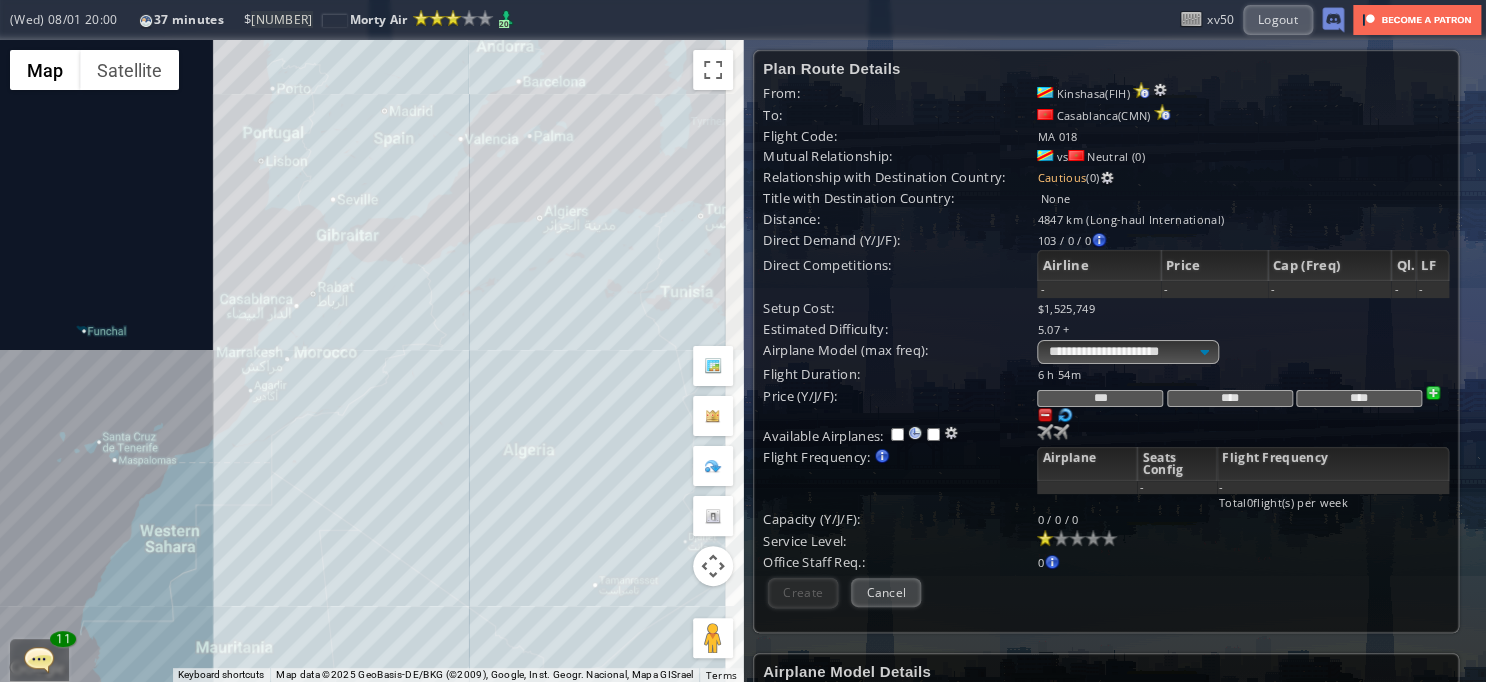 drag, startPoint x: 482, startPoint y: 271, endPoint x: 358, endPoint y: 189, distance: 148.66069 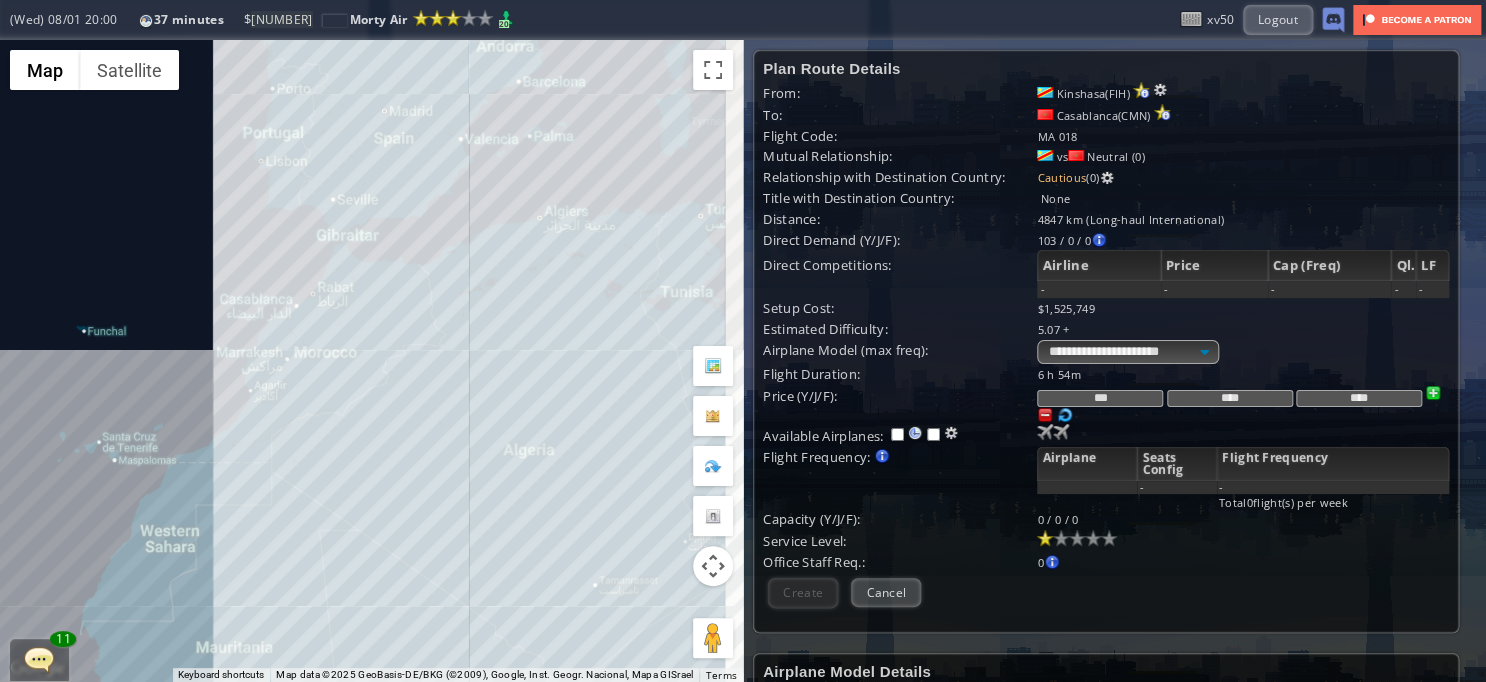 click on "To navigate, press the arrow keys." at bounding box center [371, 361] 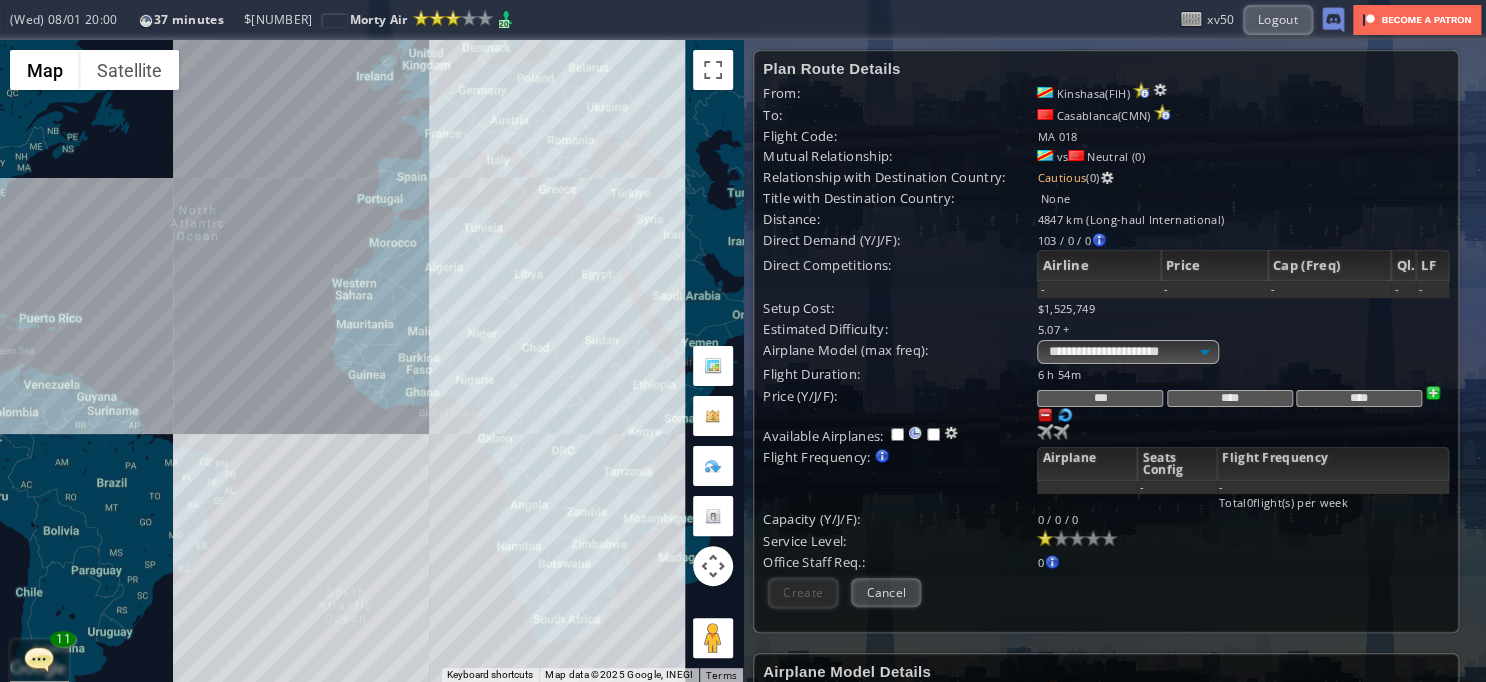 drag, startPoint x: 591, startPoint y: 327, endPoint x: 544, endPoint y: 298, distance: 55.226807 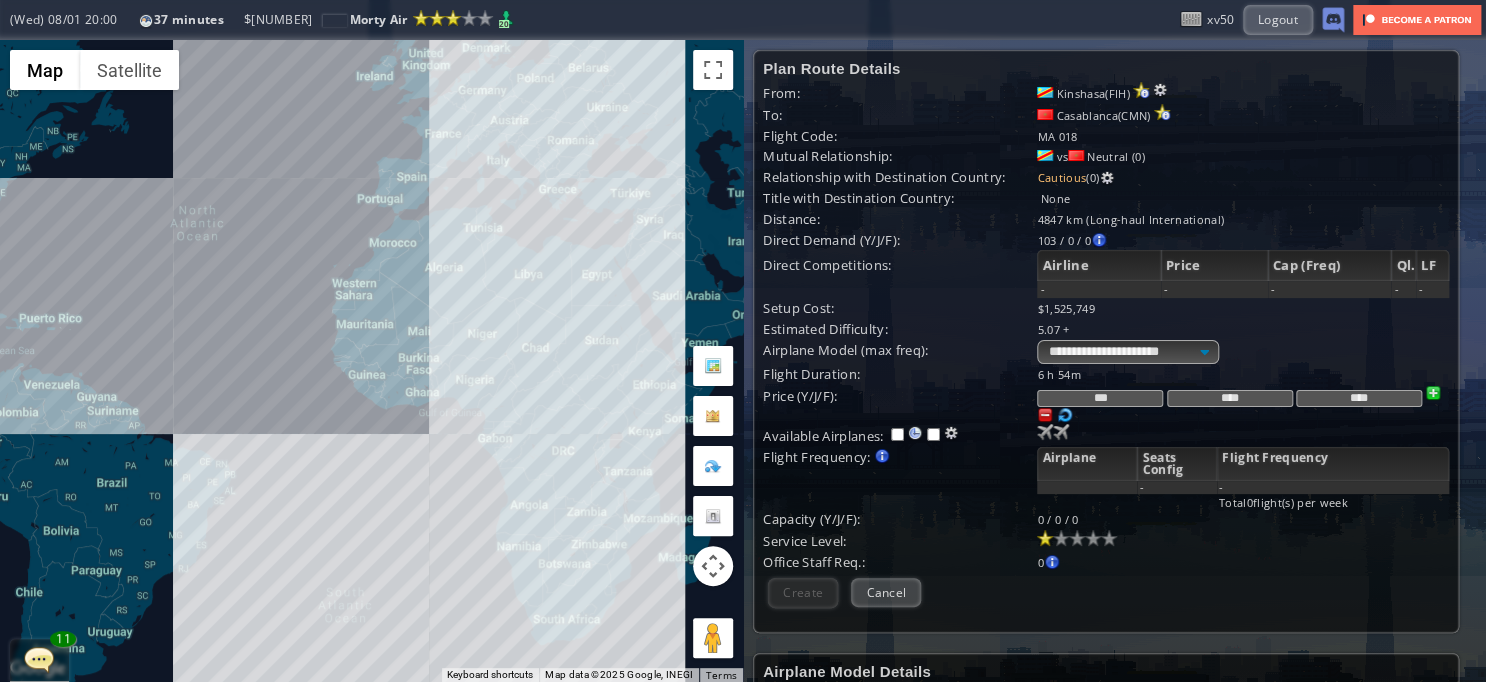click on "To navigate, press the arrow keys." at bounding box center [371, 361] 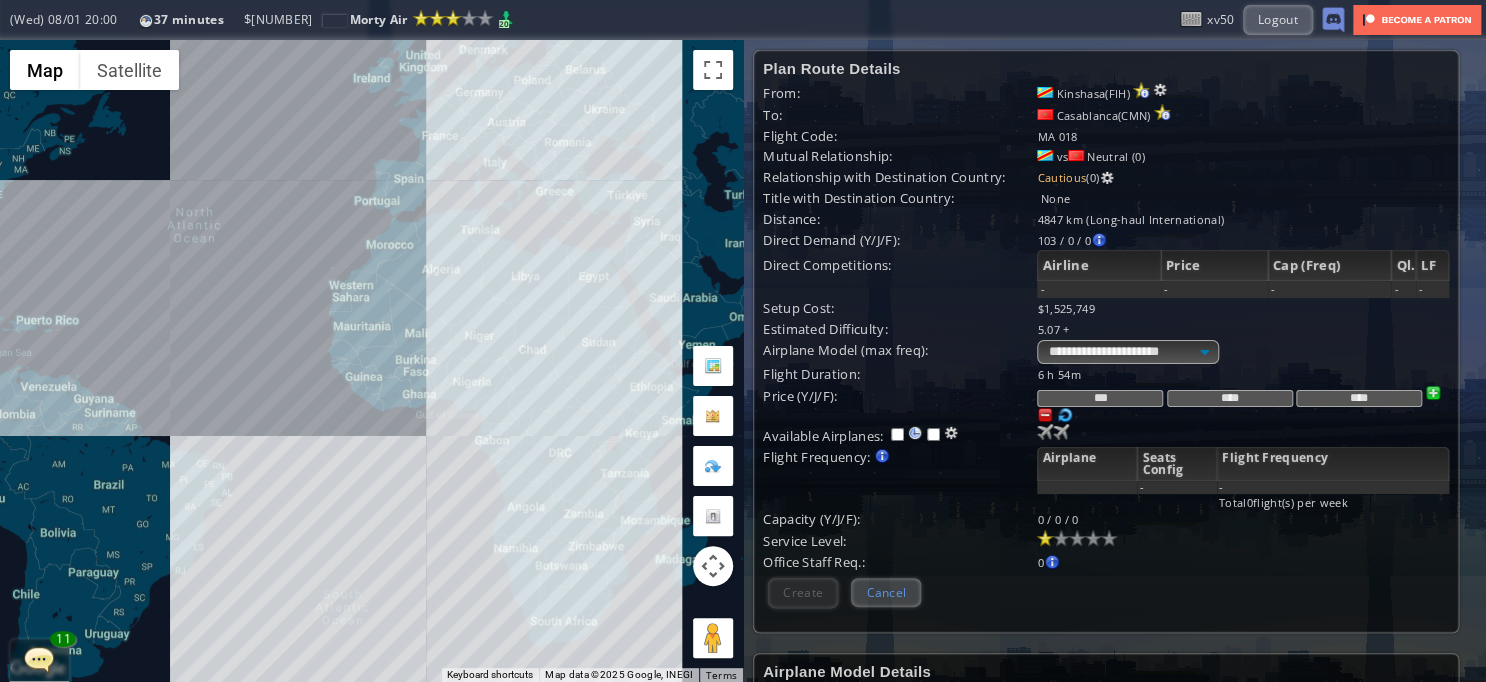 click on "Cancel" at bounding box center [886, 592] 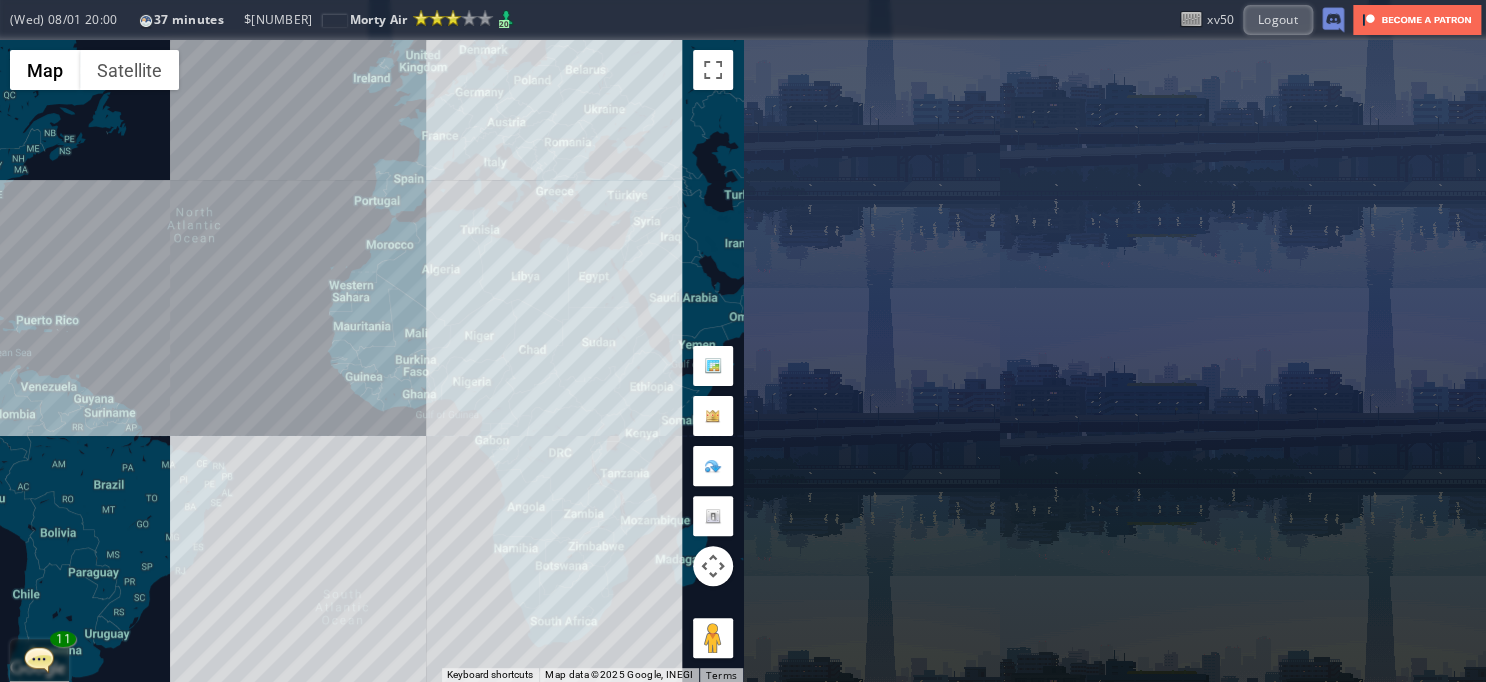 click on "To navigate, press the arrow keys." at bounding box center (371, 361) 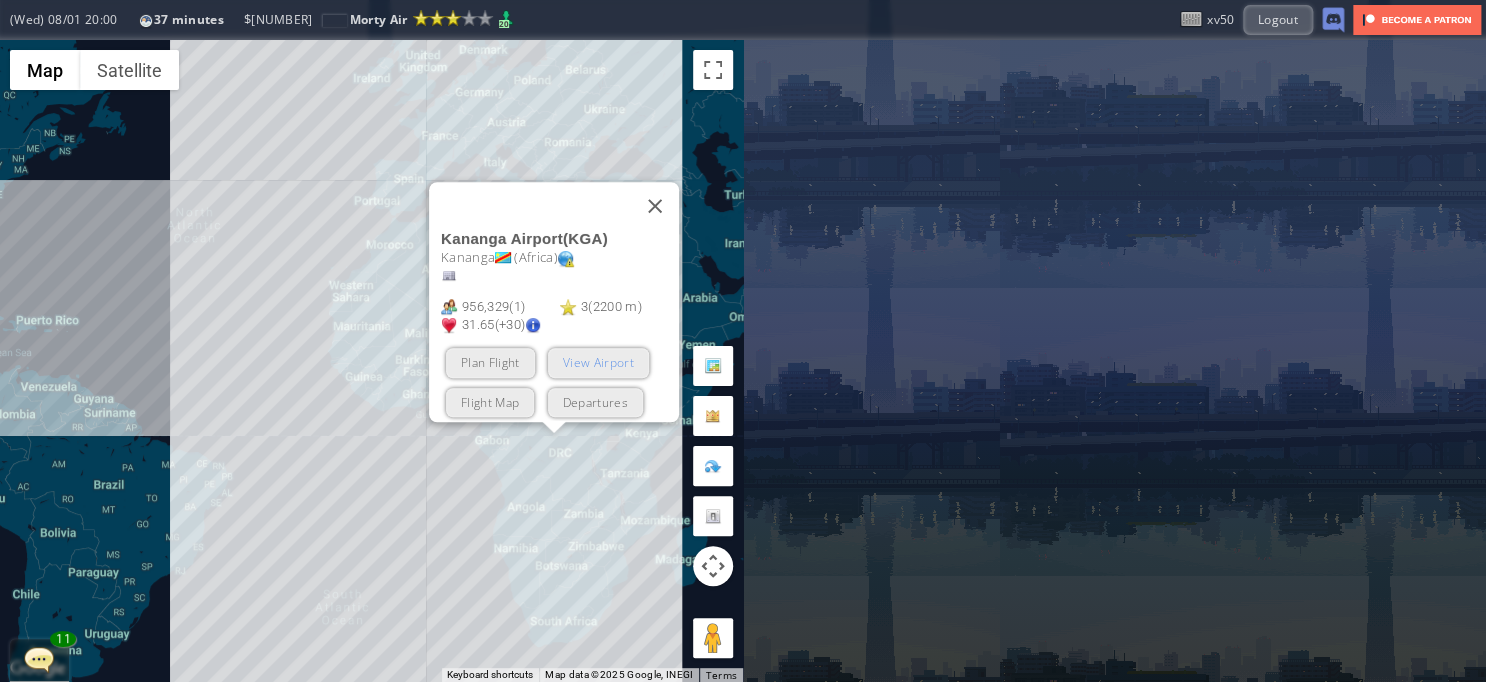 click on "View Airport" at bounding box center (597, 363) 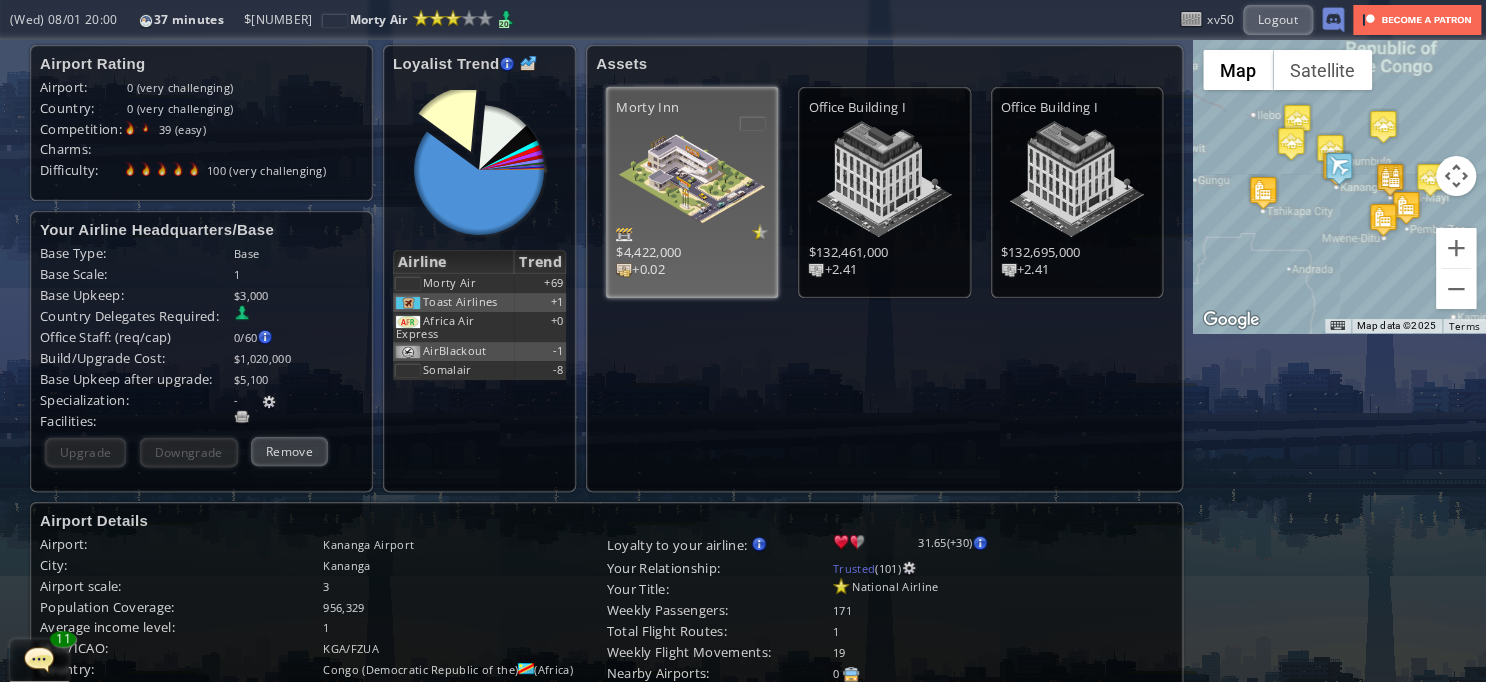click on "$4,422,000" at bounding box center [692, 252] 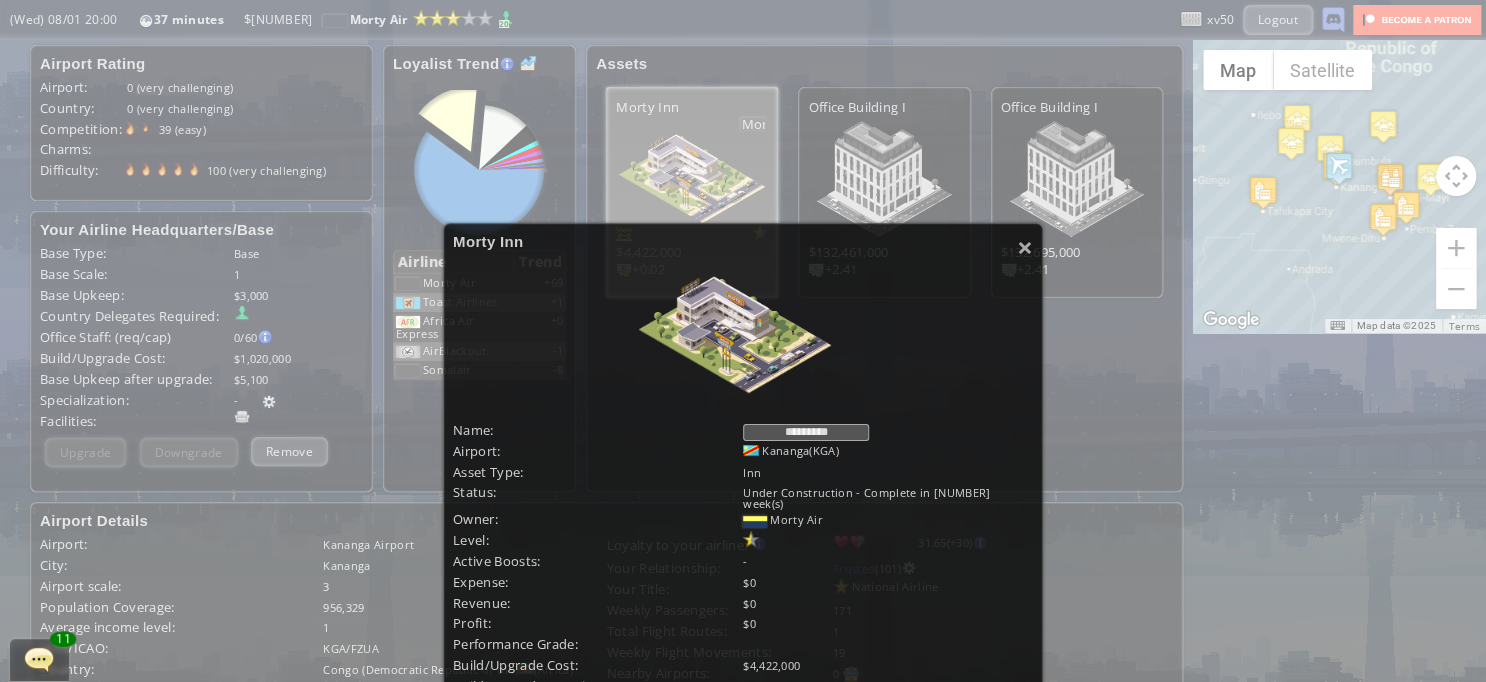 drag, startPoint x: 1012, startPoint y: 255, endPoint x: 1000, endPoint y: 263, distance: 14.422205 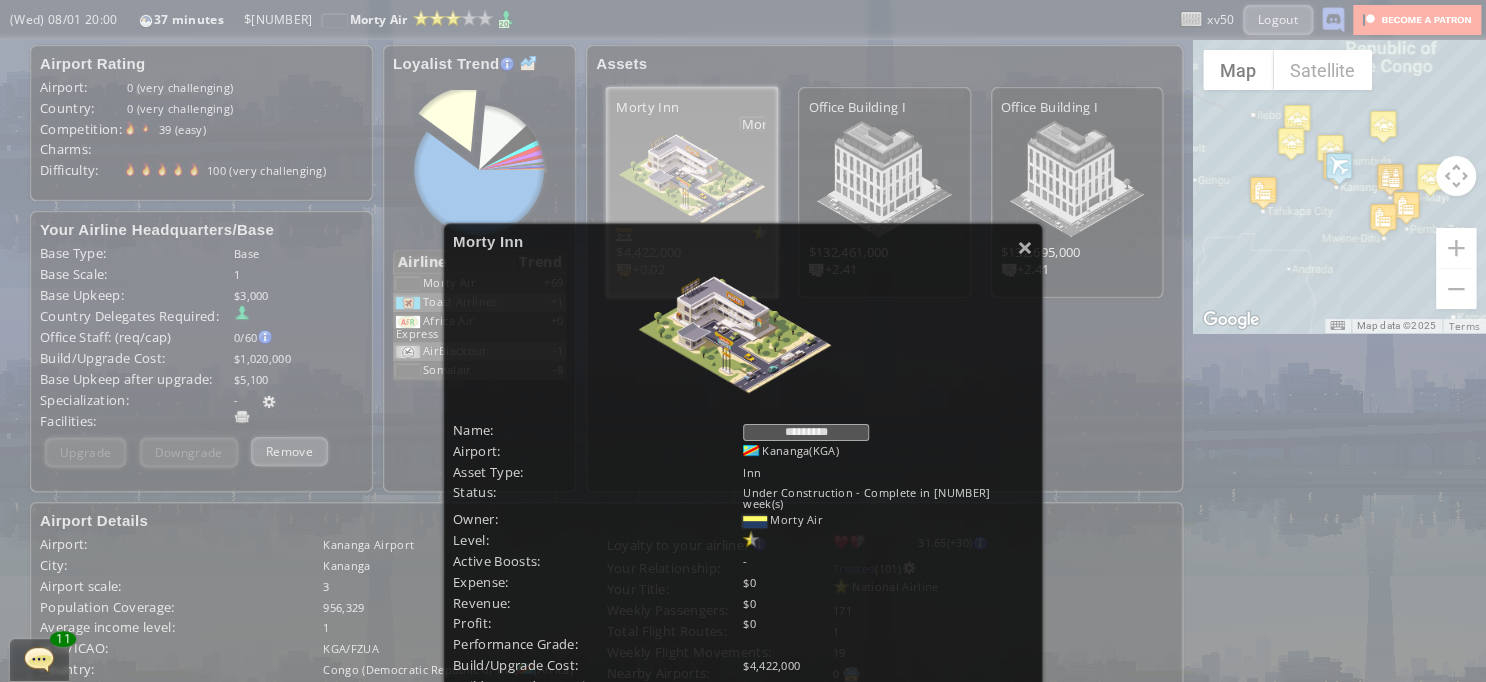 click on "×" at bounding box center (1025, 247) 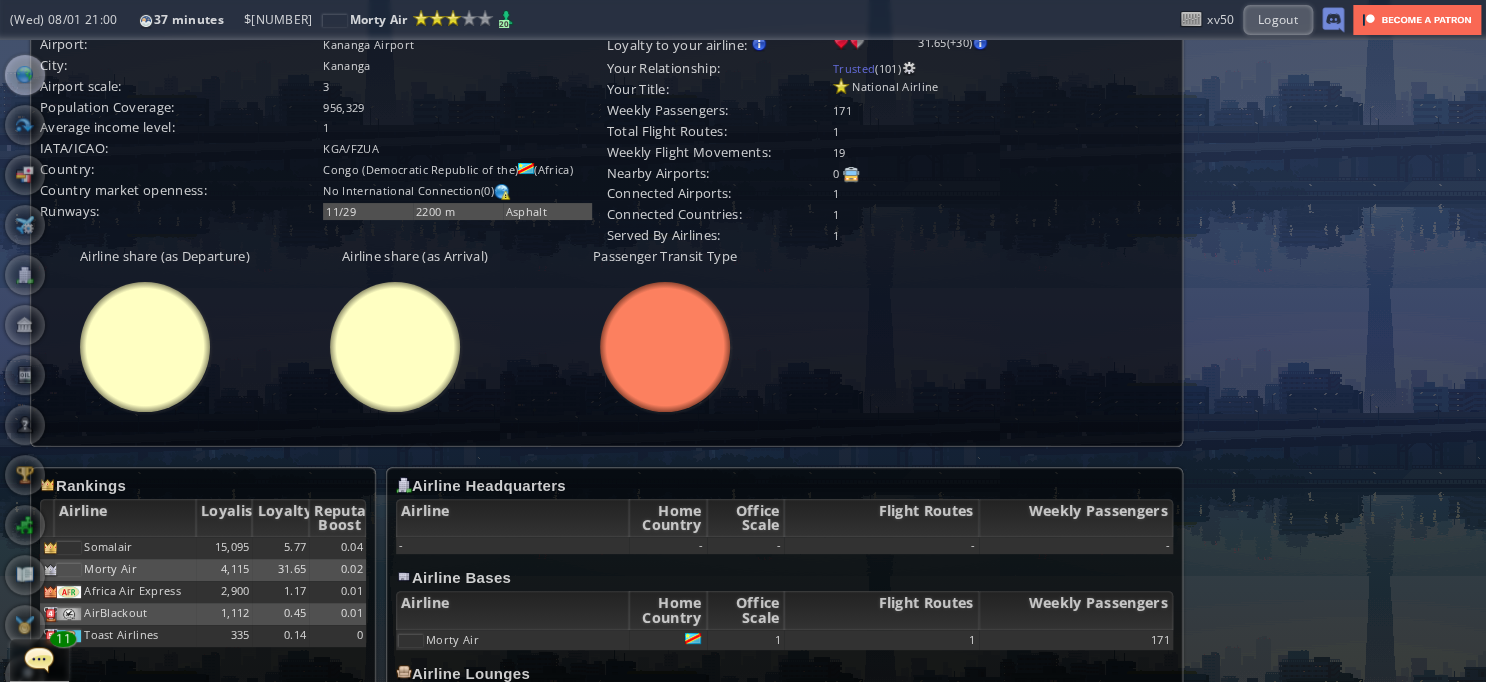 scroll, scrollTop: 0, scrollLeft: 0, axis: both 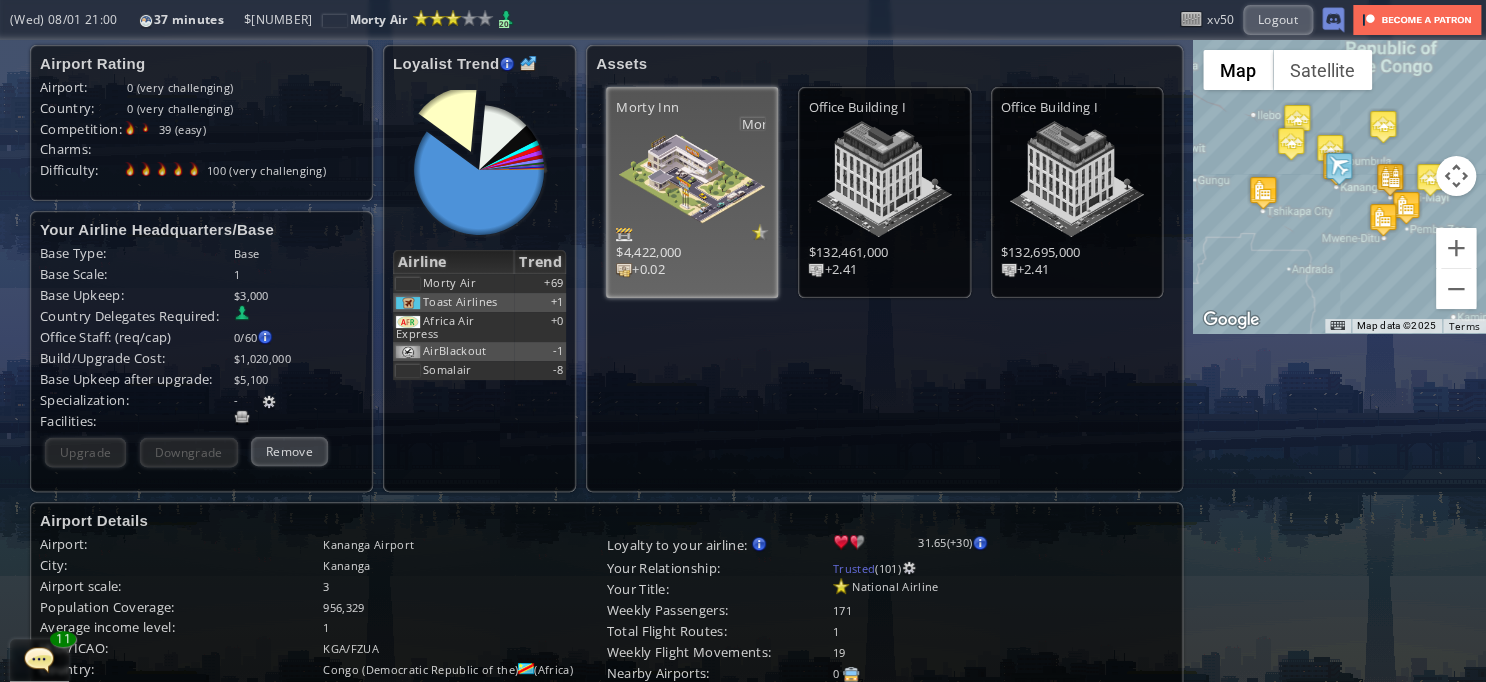 click at bounding box center [528, 64] 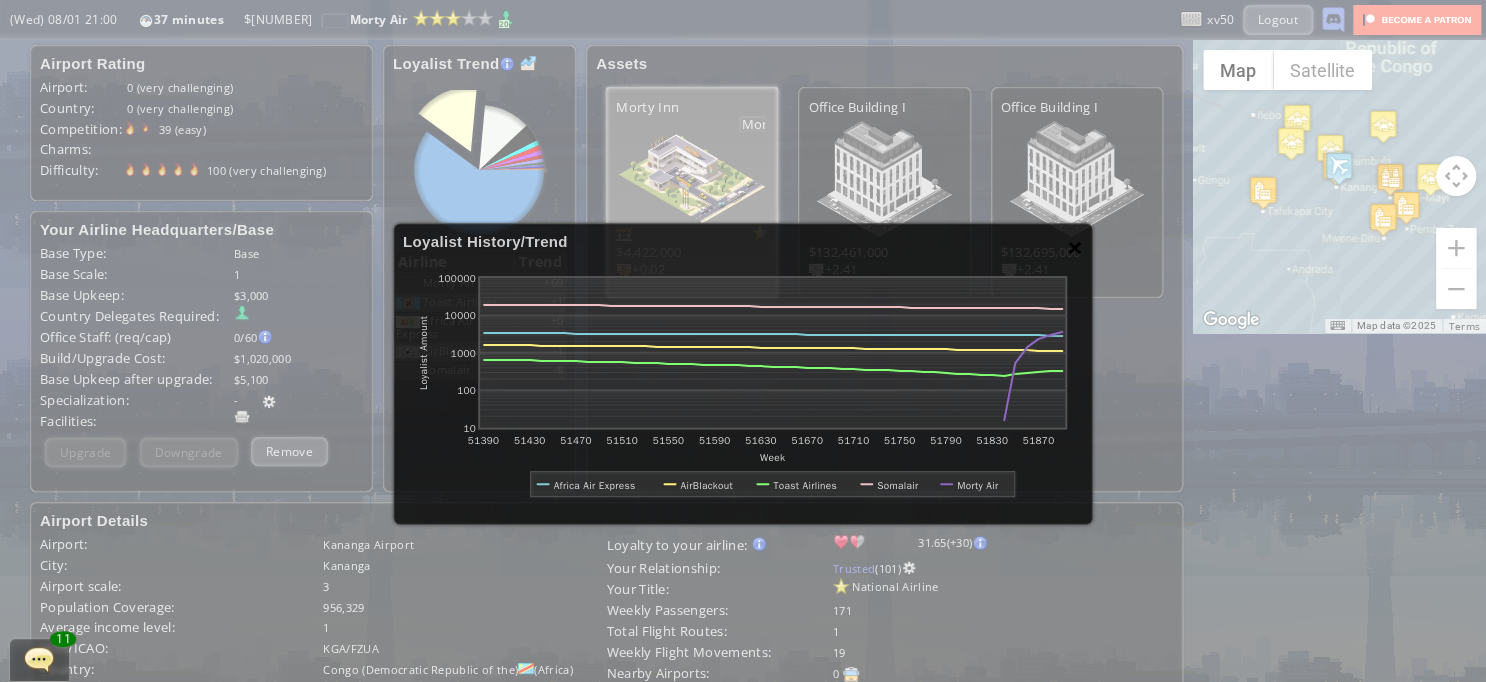 click on "×" at bounding box center (1075, 247) 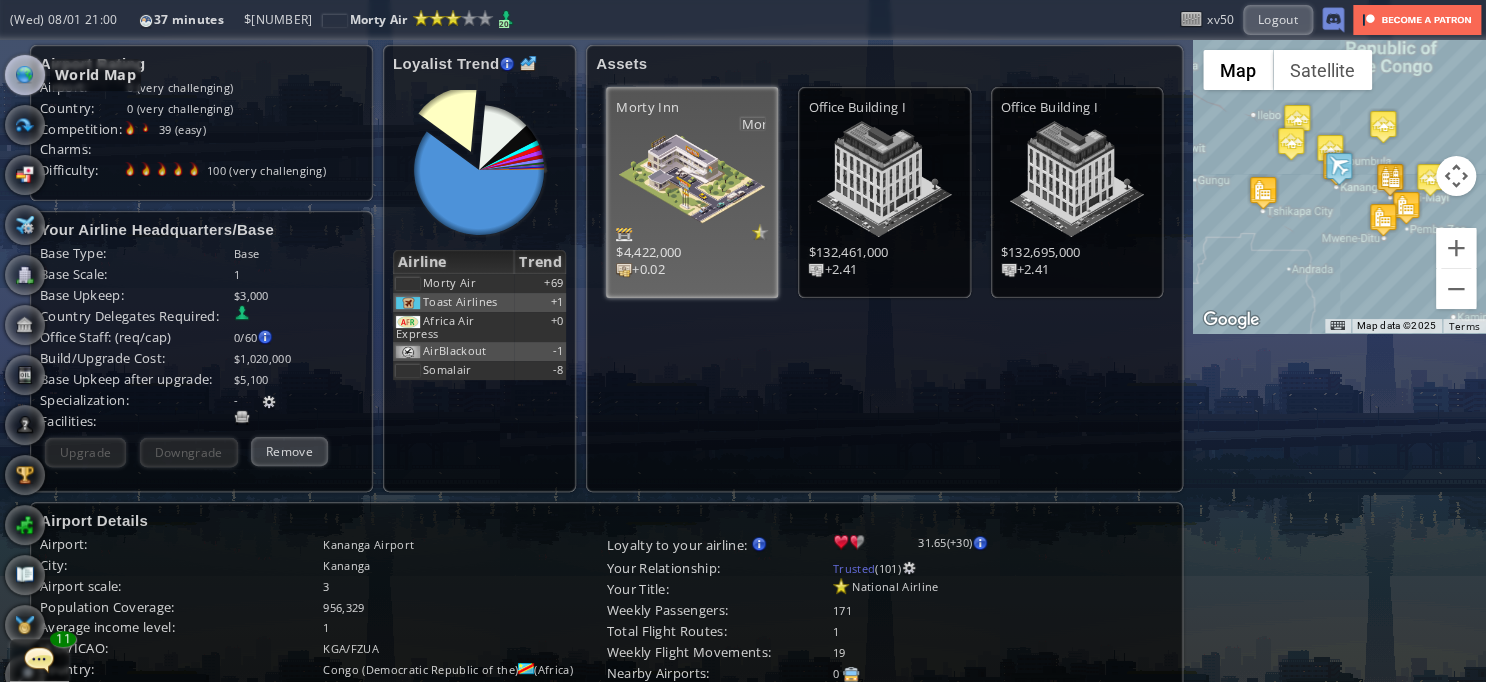 scroll, scrollTop: 500, scrollLeft: 0, axis: vertical 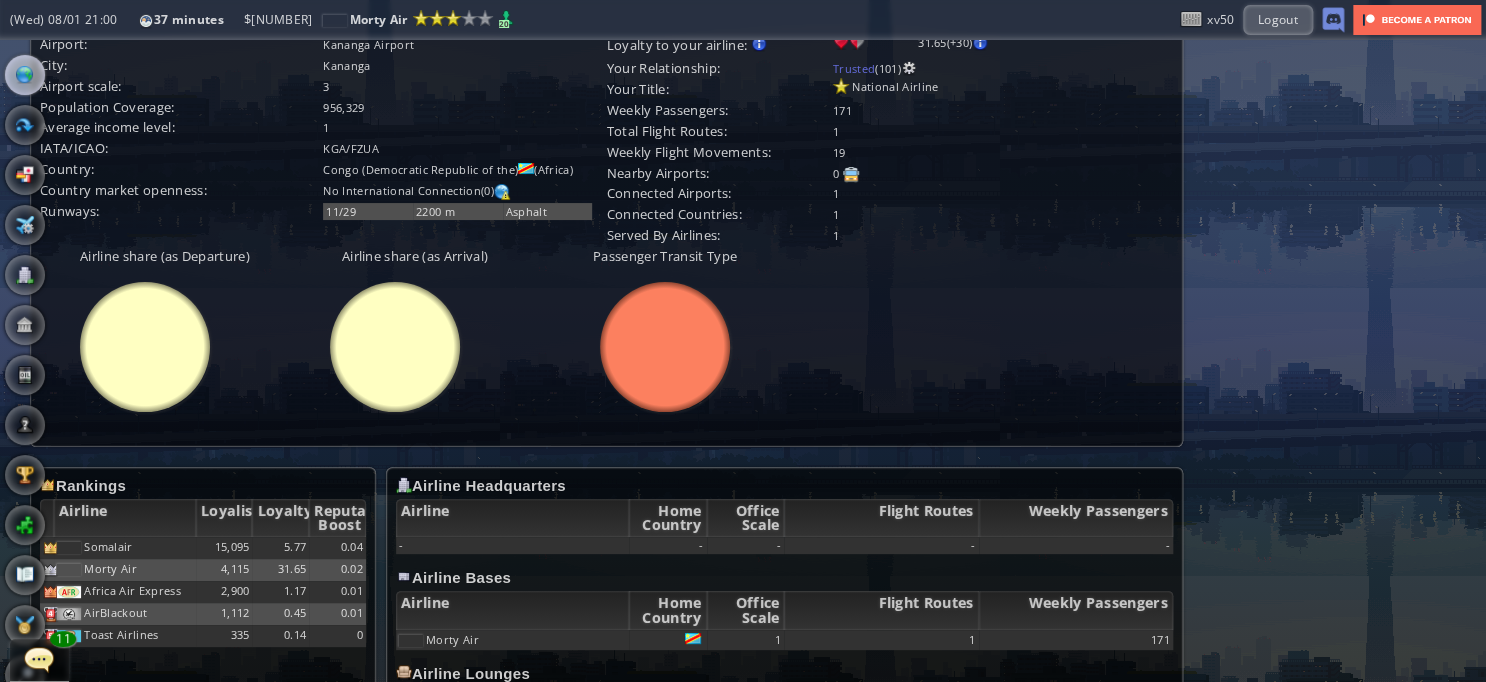 click at bounding box center [39, 659] 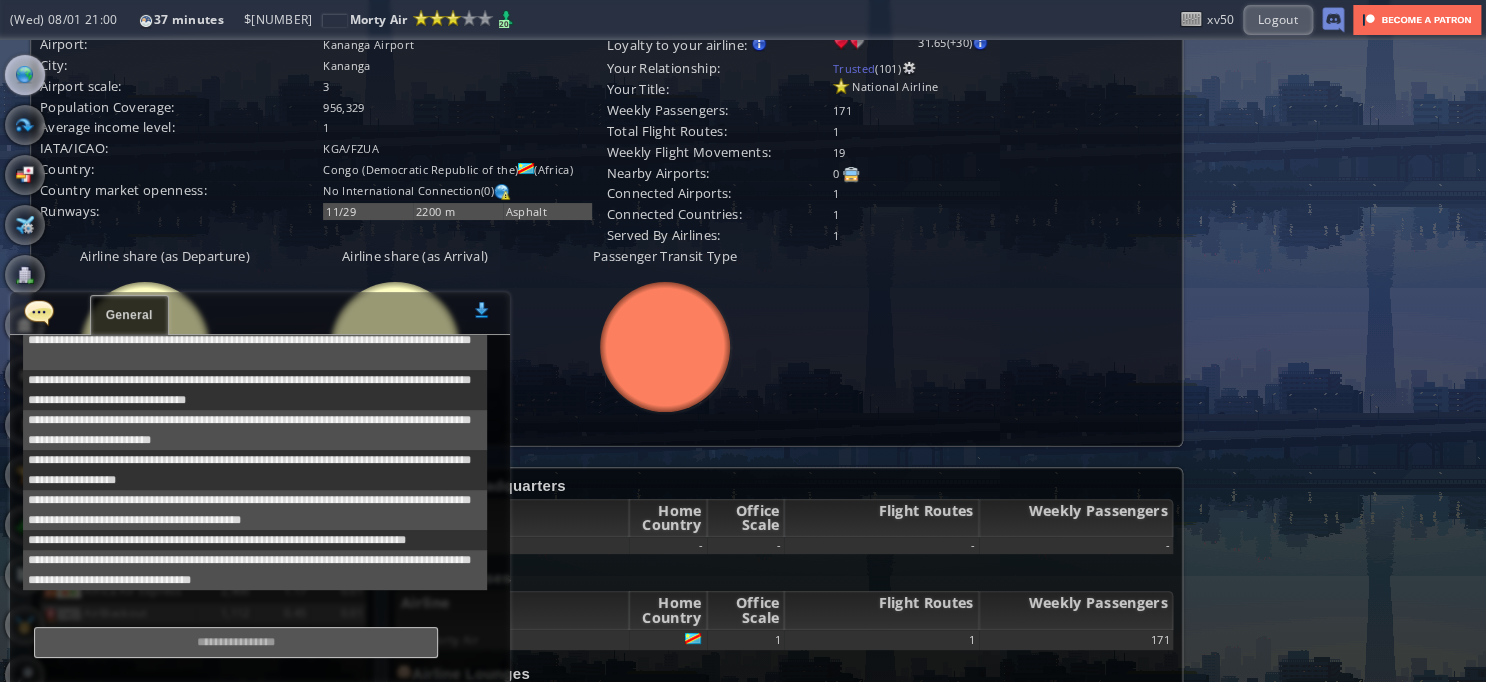 scroll, scrollTop: 378, scrollLeft: 0, axis: vertical 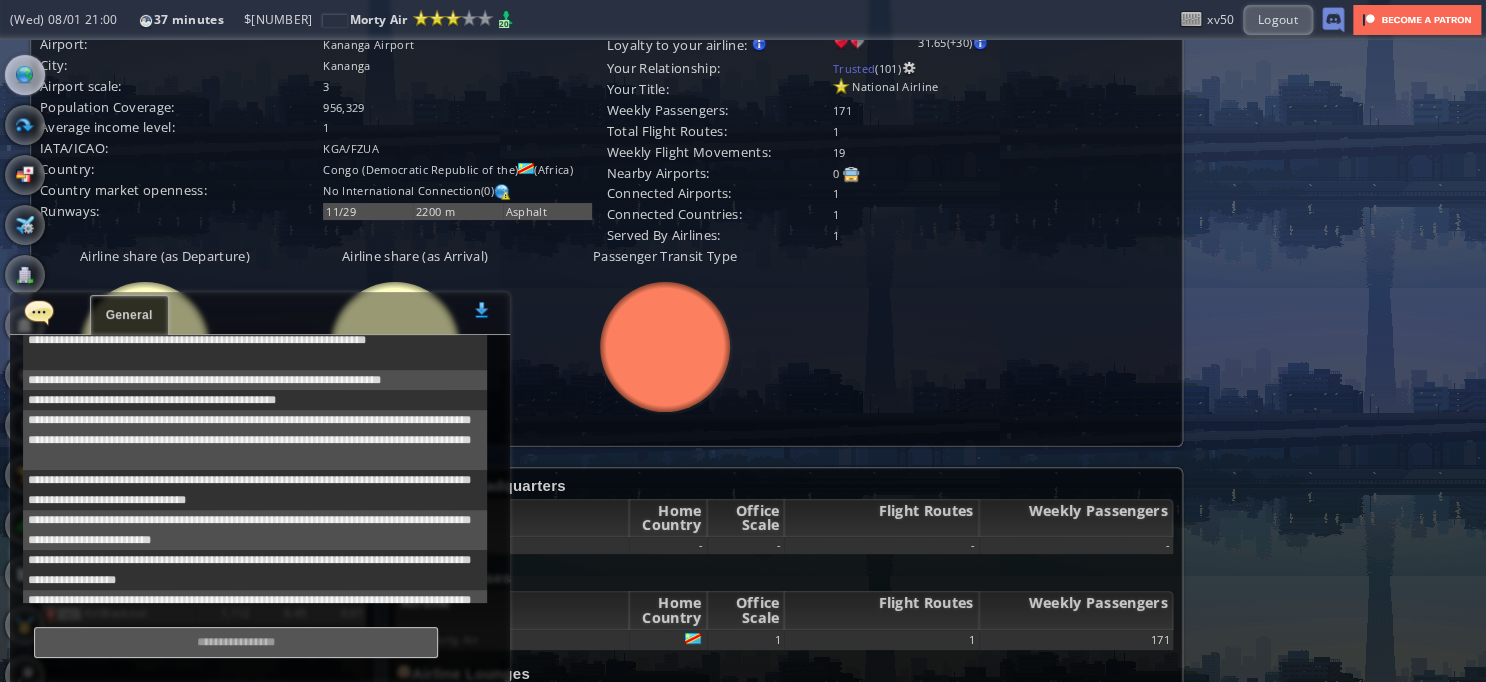 click at bounding box center (39, 312) 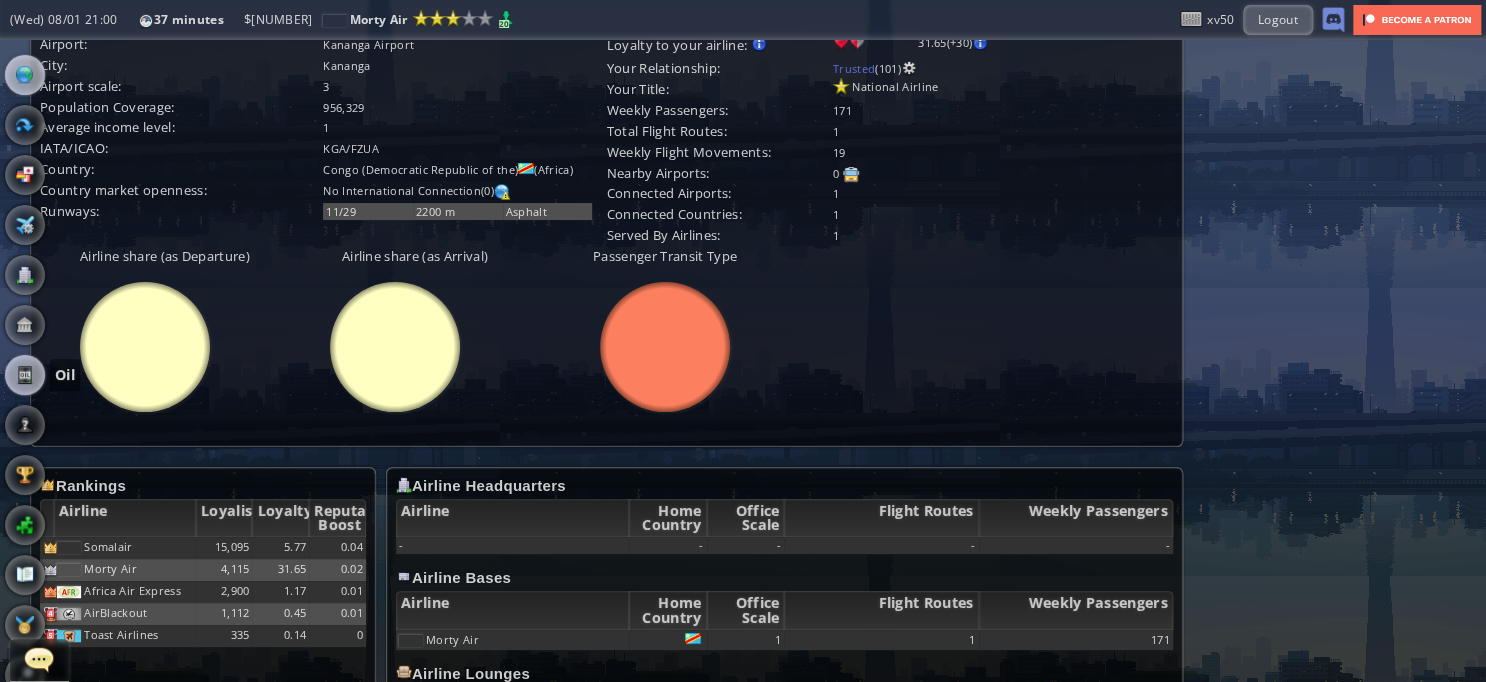 click at bounding box center (25, 375) 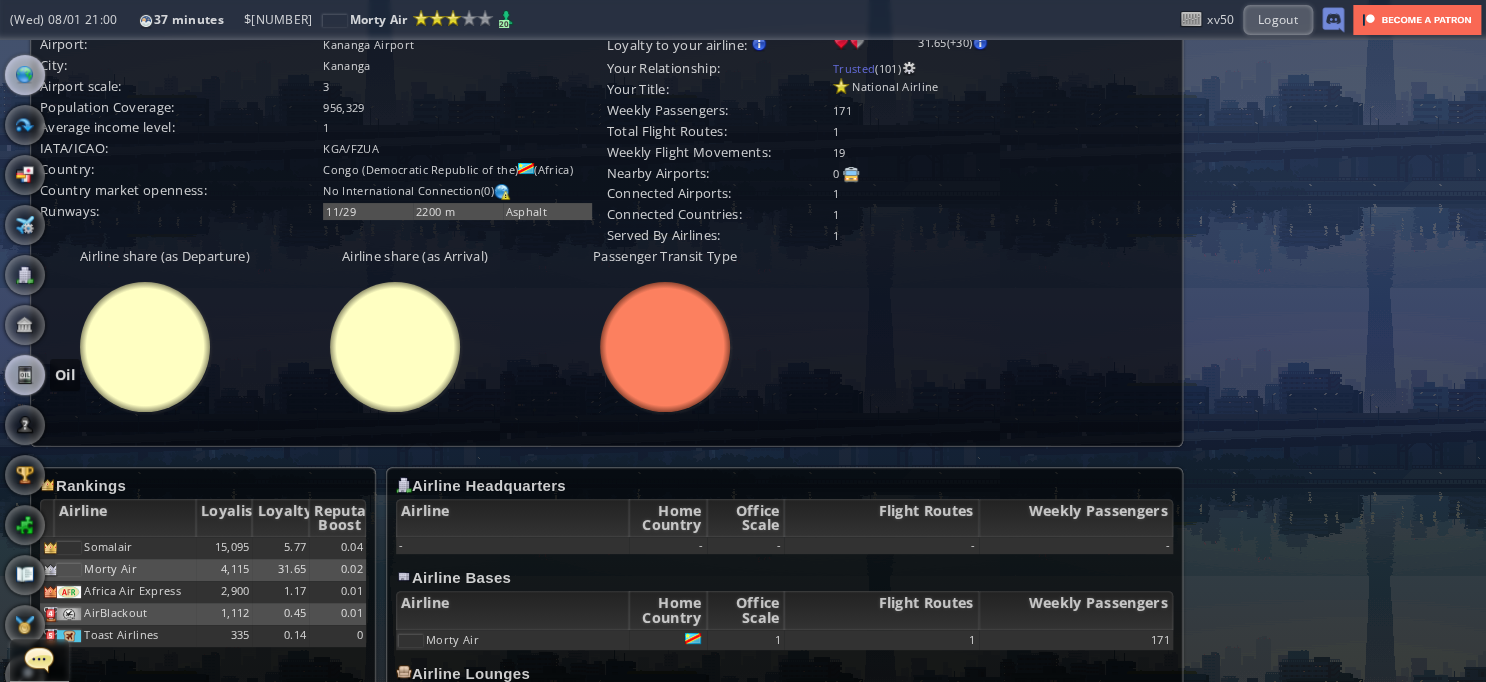 scroll, scrollTop: 0, scrollLeft: 0, axis: both 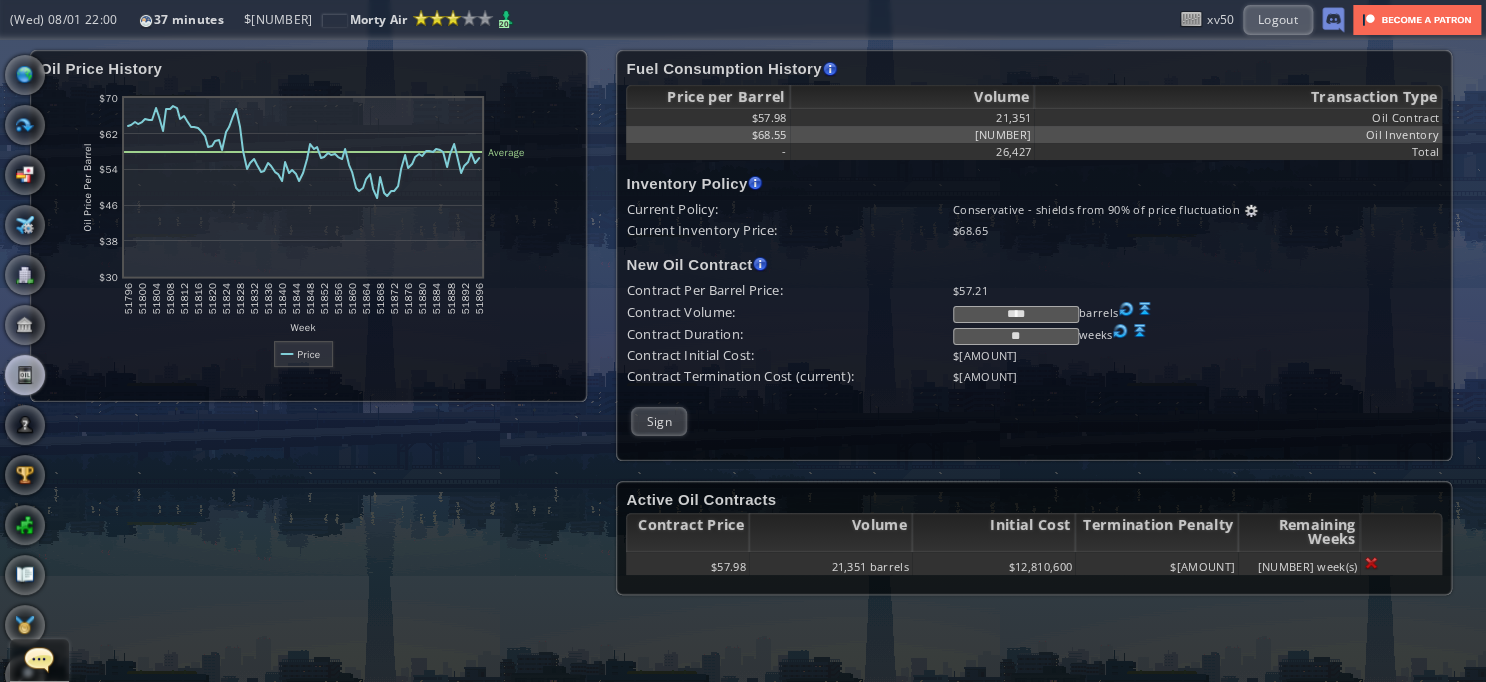 click at bounding box center (7, 341) 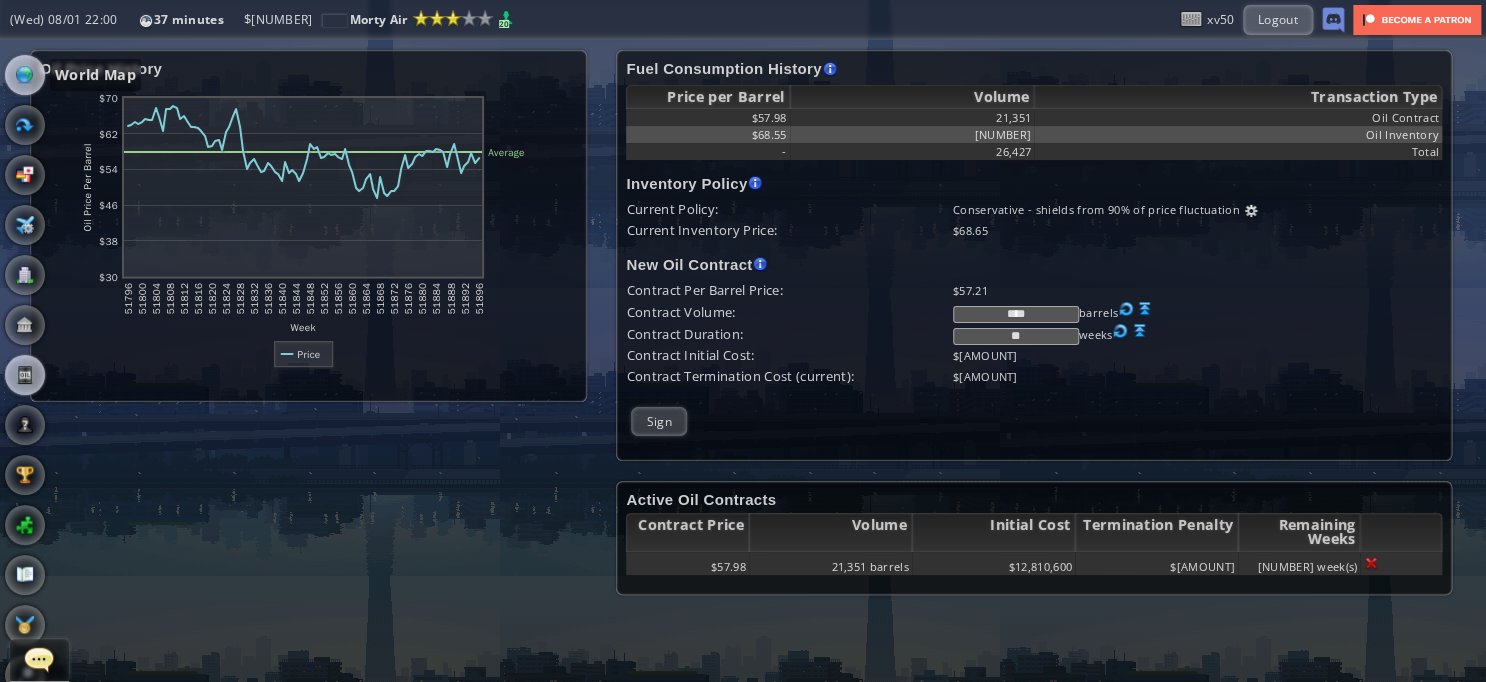 click at bounding box center (25, 75) 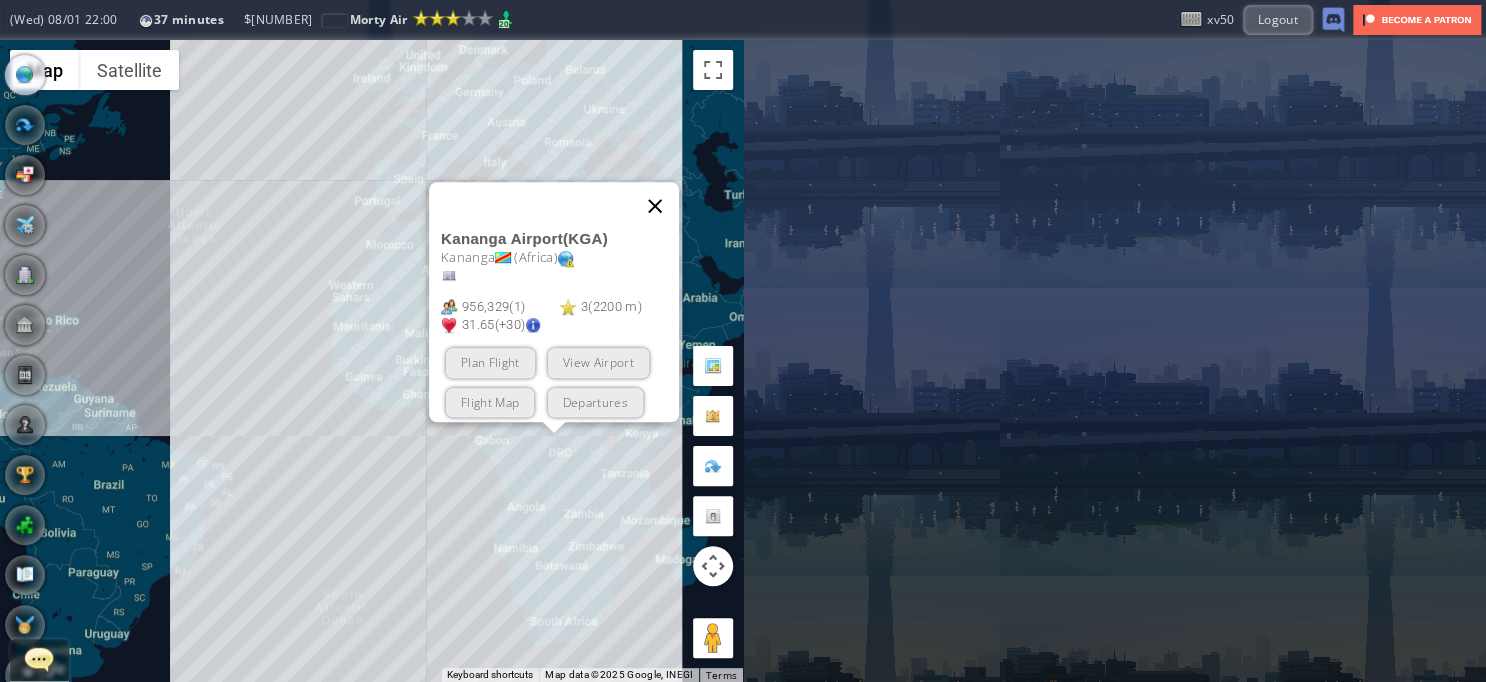 click at bounding box center [655, 206] 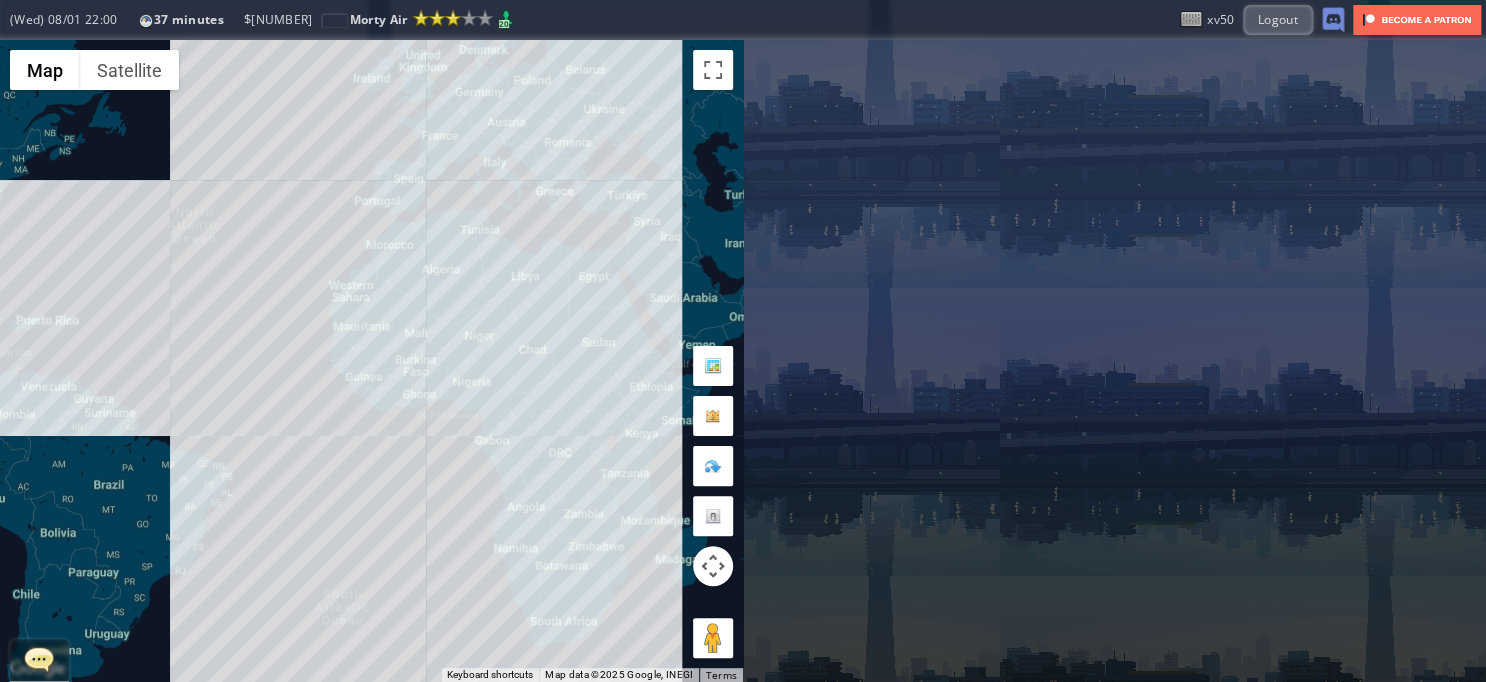 click on "To navigate, press the arrow keys." at bounding box center (371, 361) 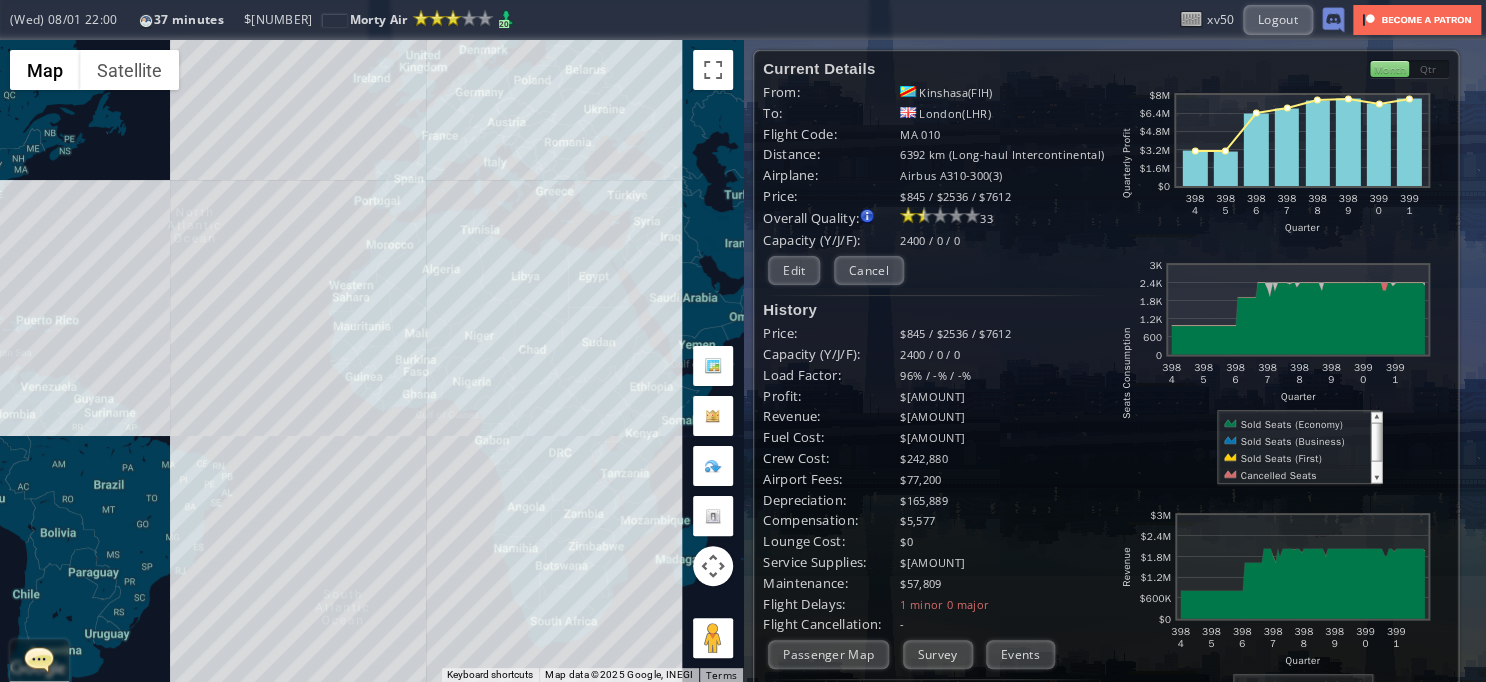 click on "To navigate, press the arrow keys." at bounding box center (371, 361) 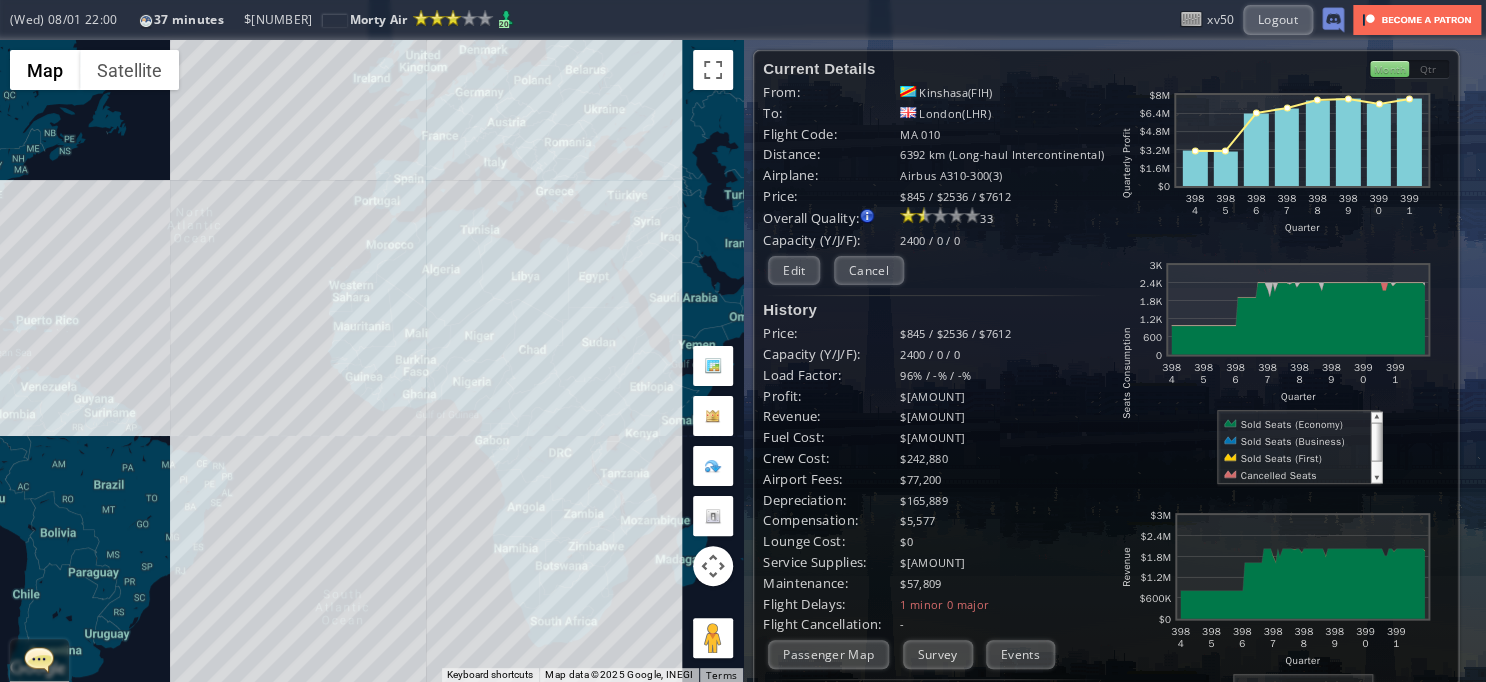 click on "To navigate, press the arrow keys." at bounding box center (371, 361) 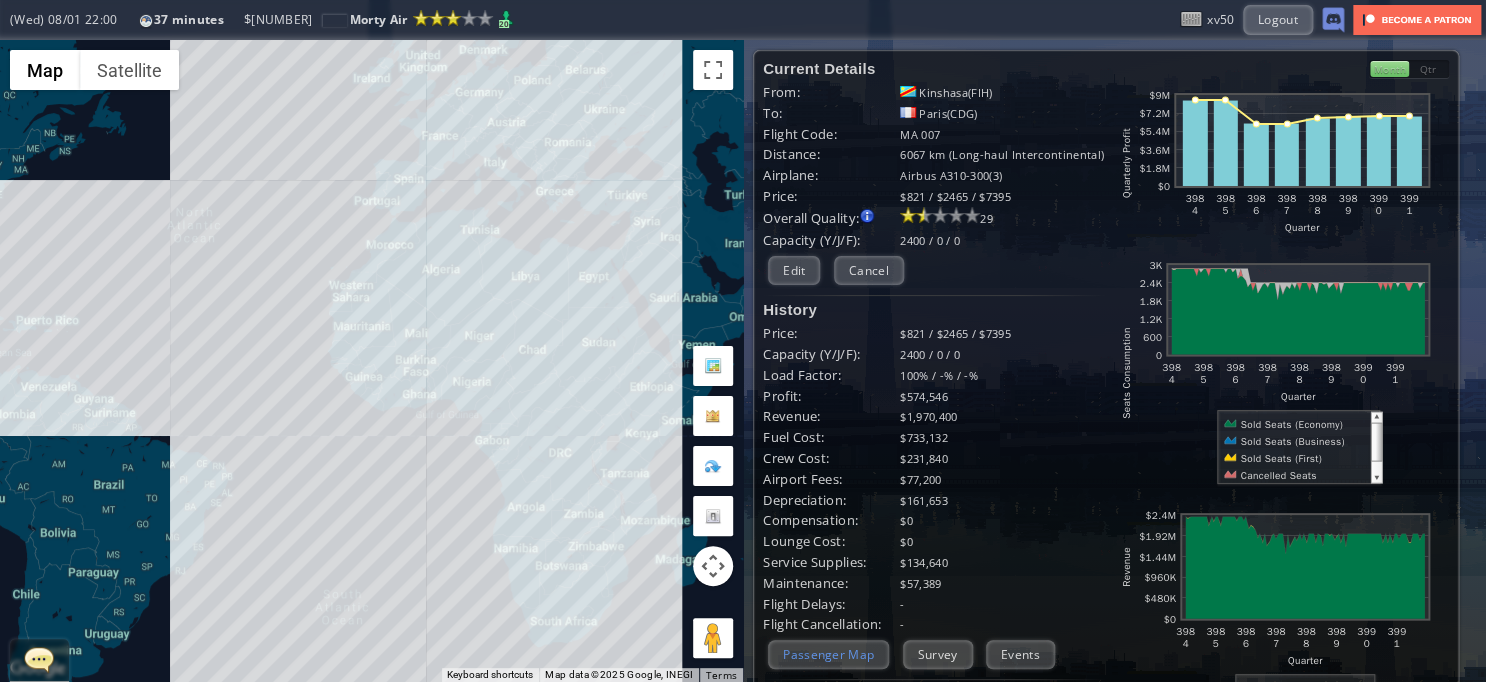 click on "Passenger Map" at bounding box center [828, 654] 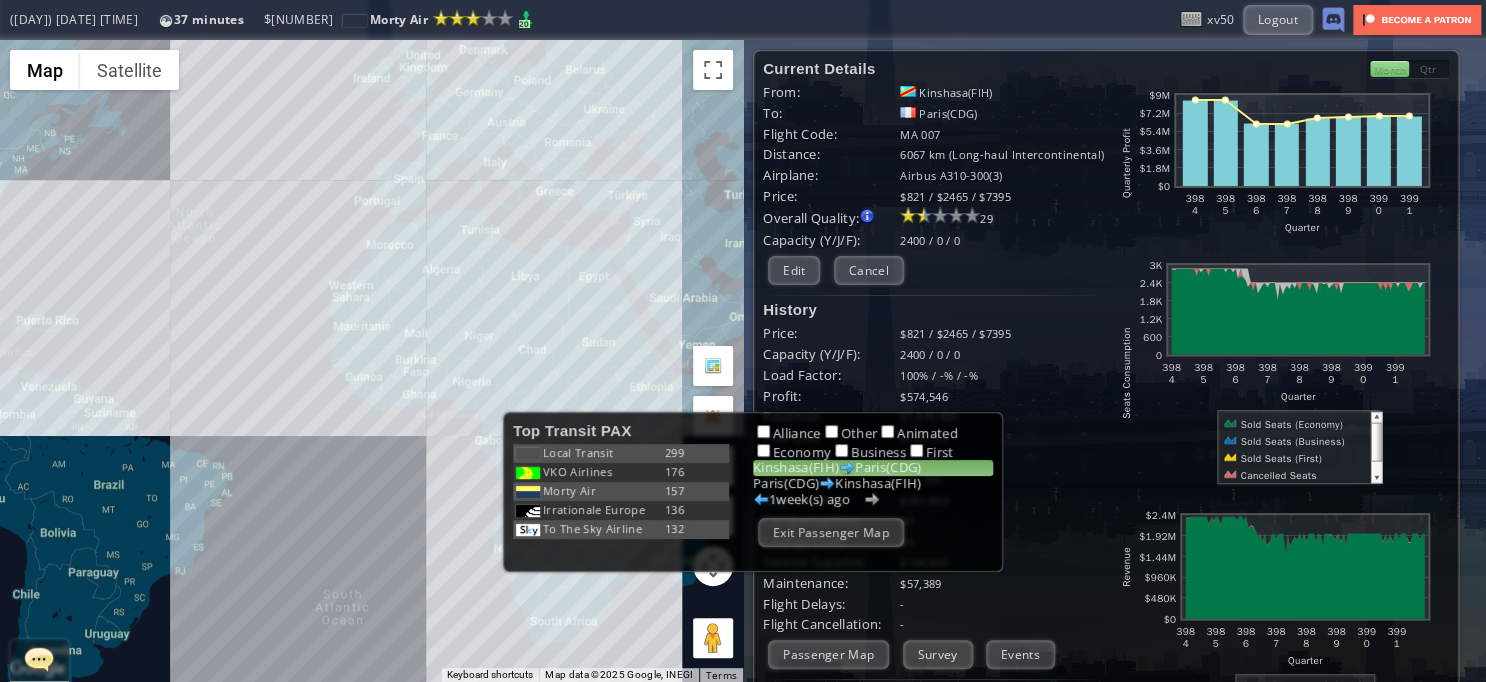 click on "[CITY]([AIRPORT_CODE]) [CITY]([AIRPORT_CODE])" at bounding box center [873, 468] 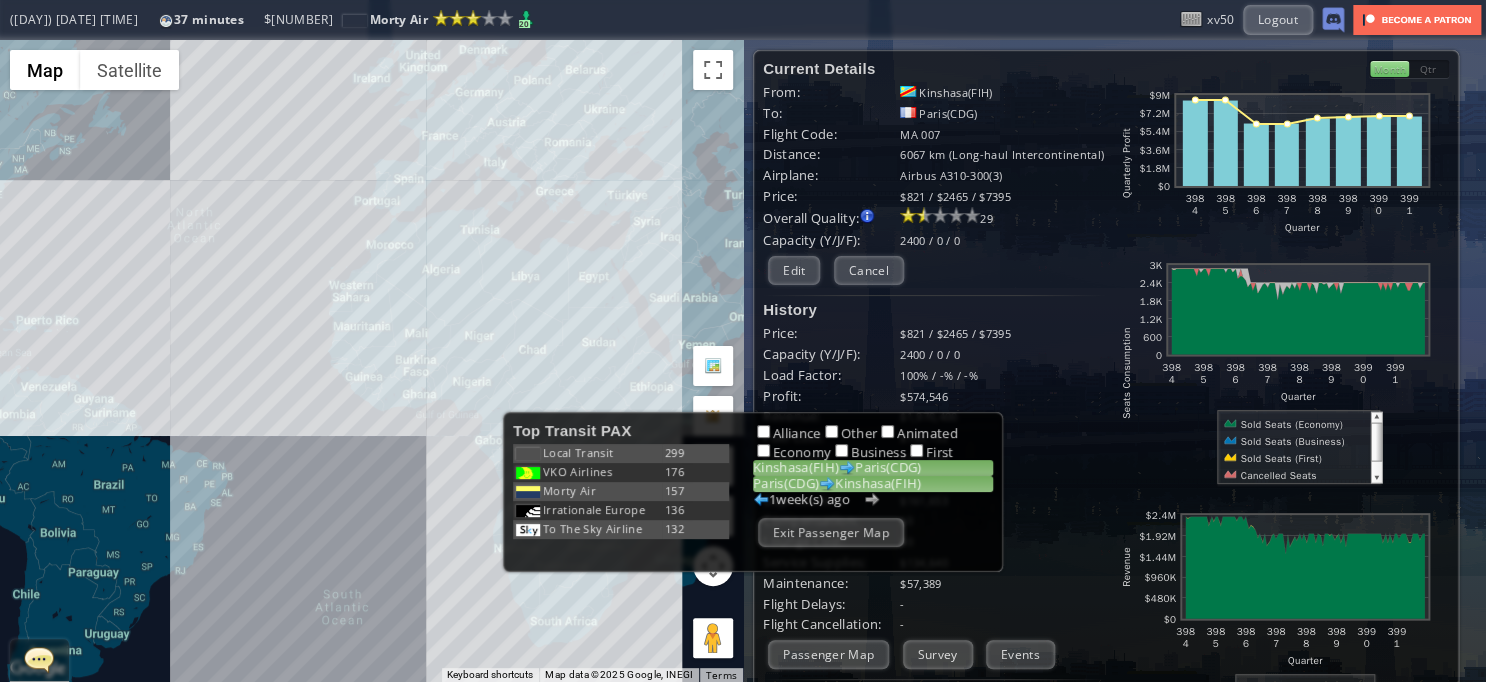 click on "[CITY]([AIRPORT_CODE]) [CITY]([AIRPORT_CODE])" at bounding box center [873, 484] 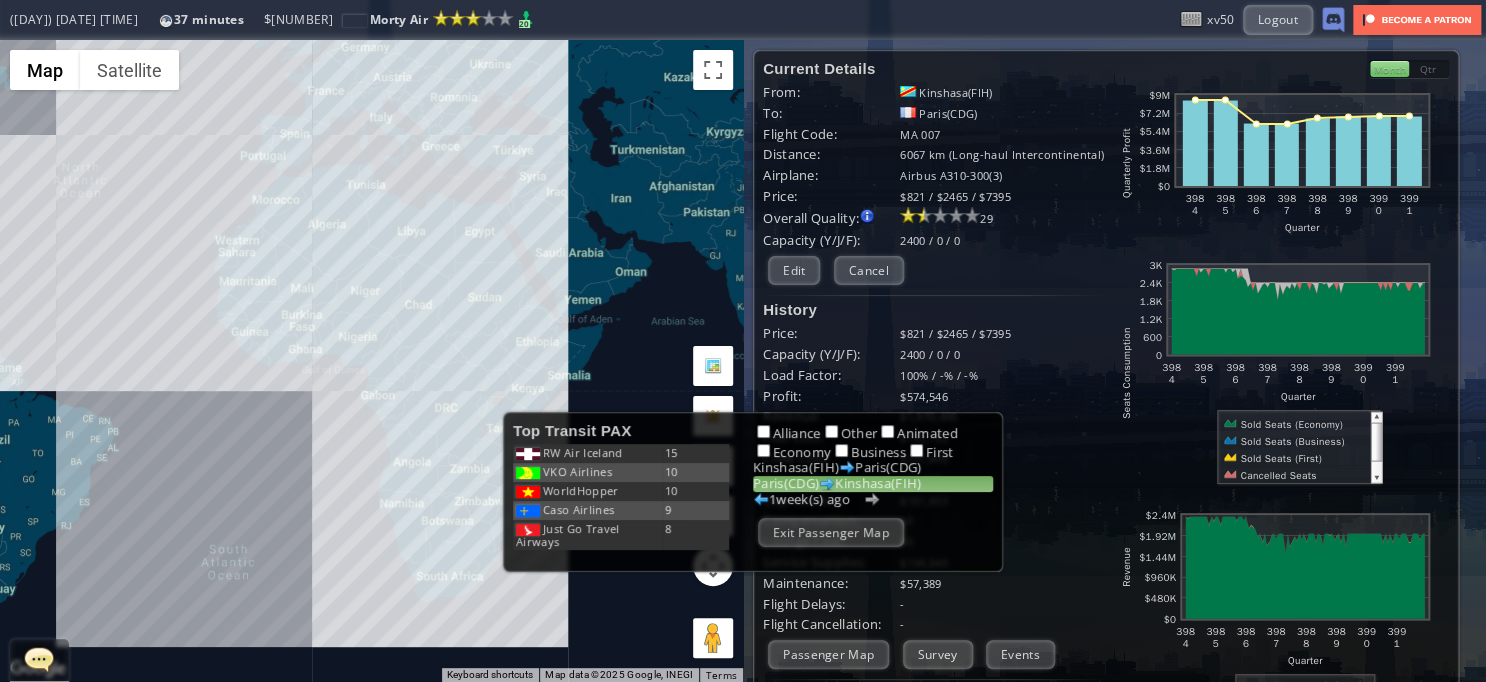 drag, startPoint x: 394, startPoint y: 536, endPoint x: 351, endPoint y: 531, distance: 43.289722 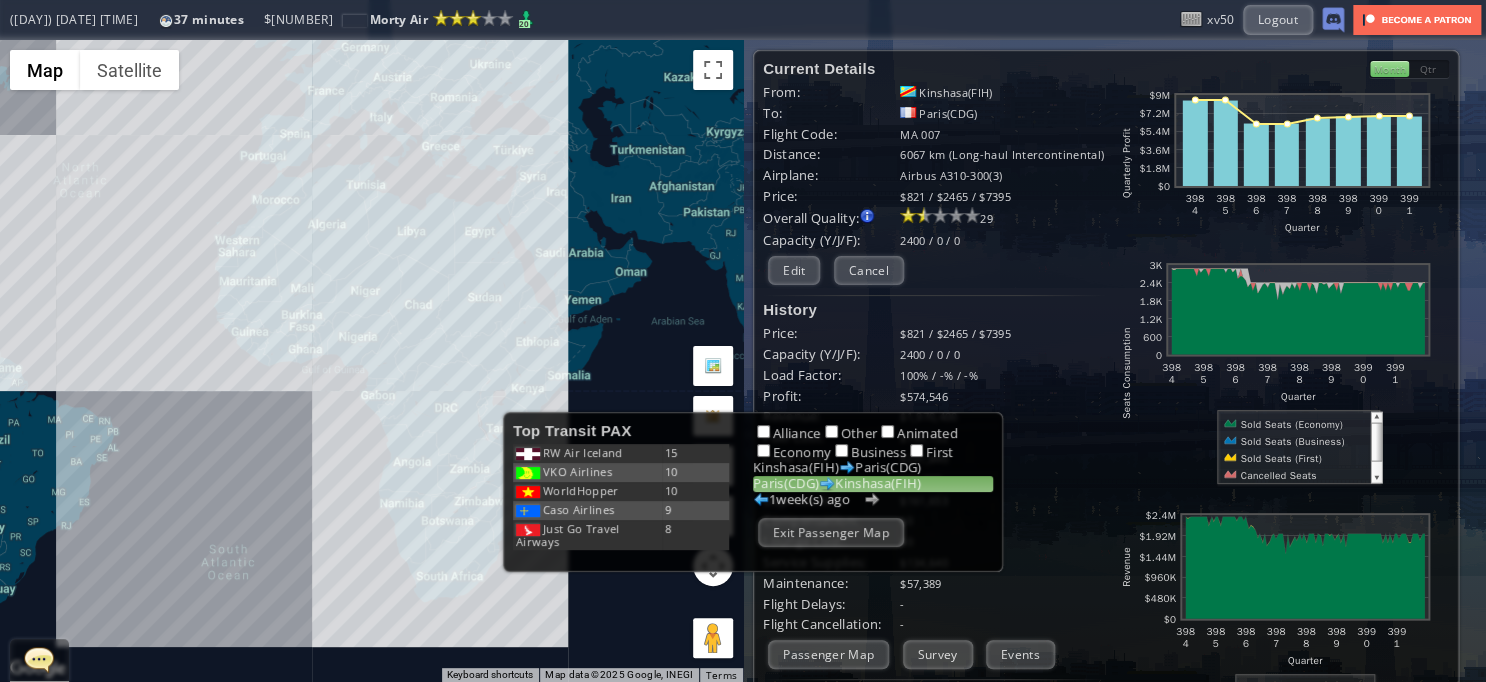 click on "To navigate, press the arrow keys." at bounding box center (371, 361) 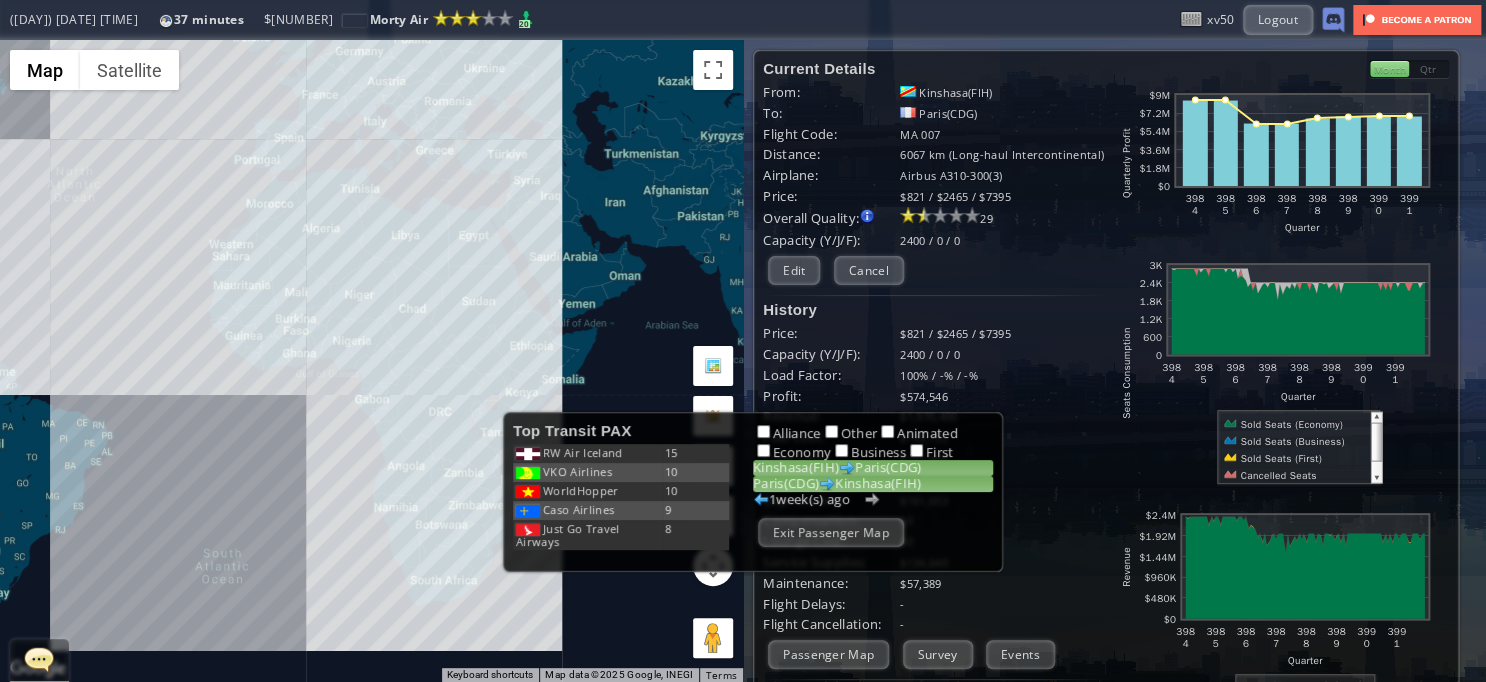 click on "[CITY]([AIRPORT_CODE]) [CITY]([AIRPORT_CODE]) [CITY]([AIRPORT_CODE]) [CITY]([AIRPORT_CODE])" at bounding box center [873, 476] 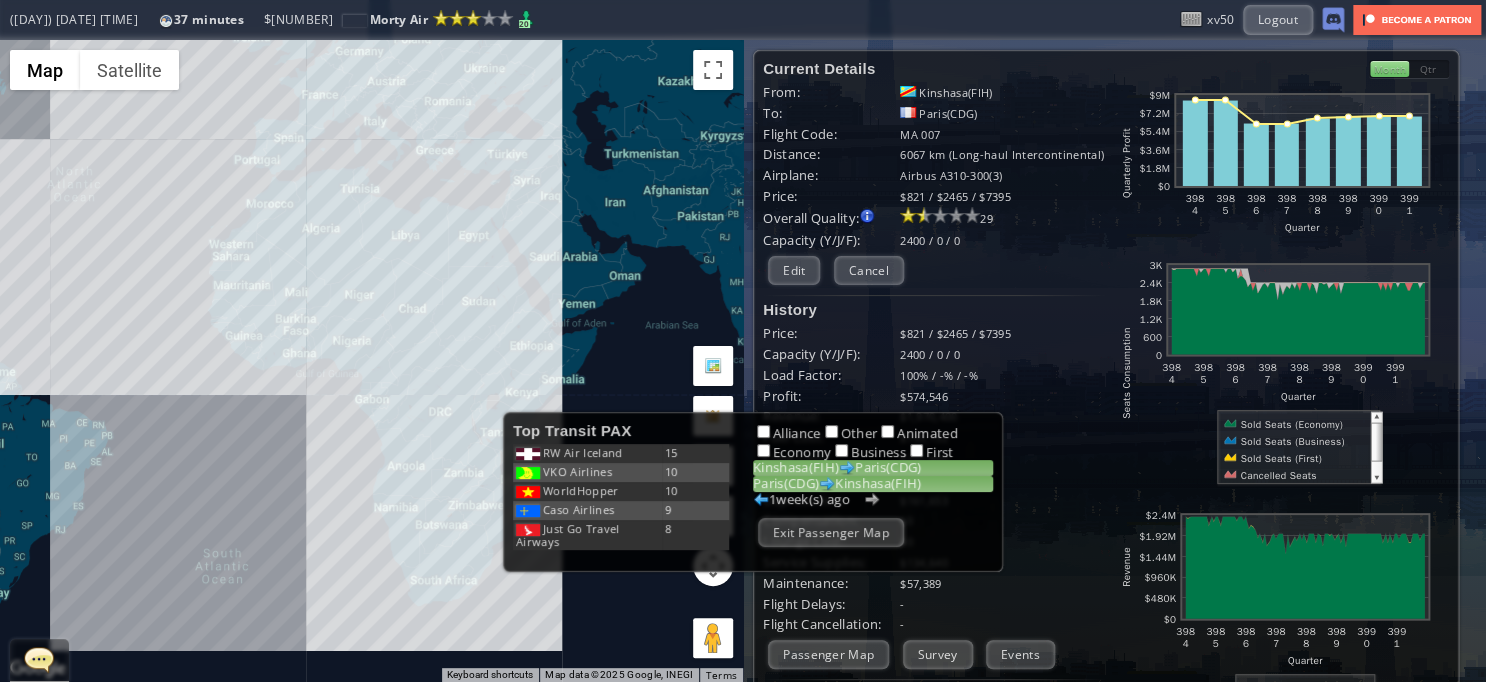 click on "[CITY]([AIRPORT_CODE]) [CITY]([AIRPORT_CODE])" at bounding box center (873, 468) 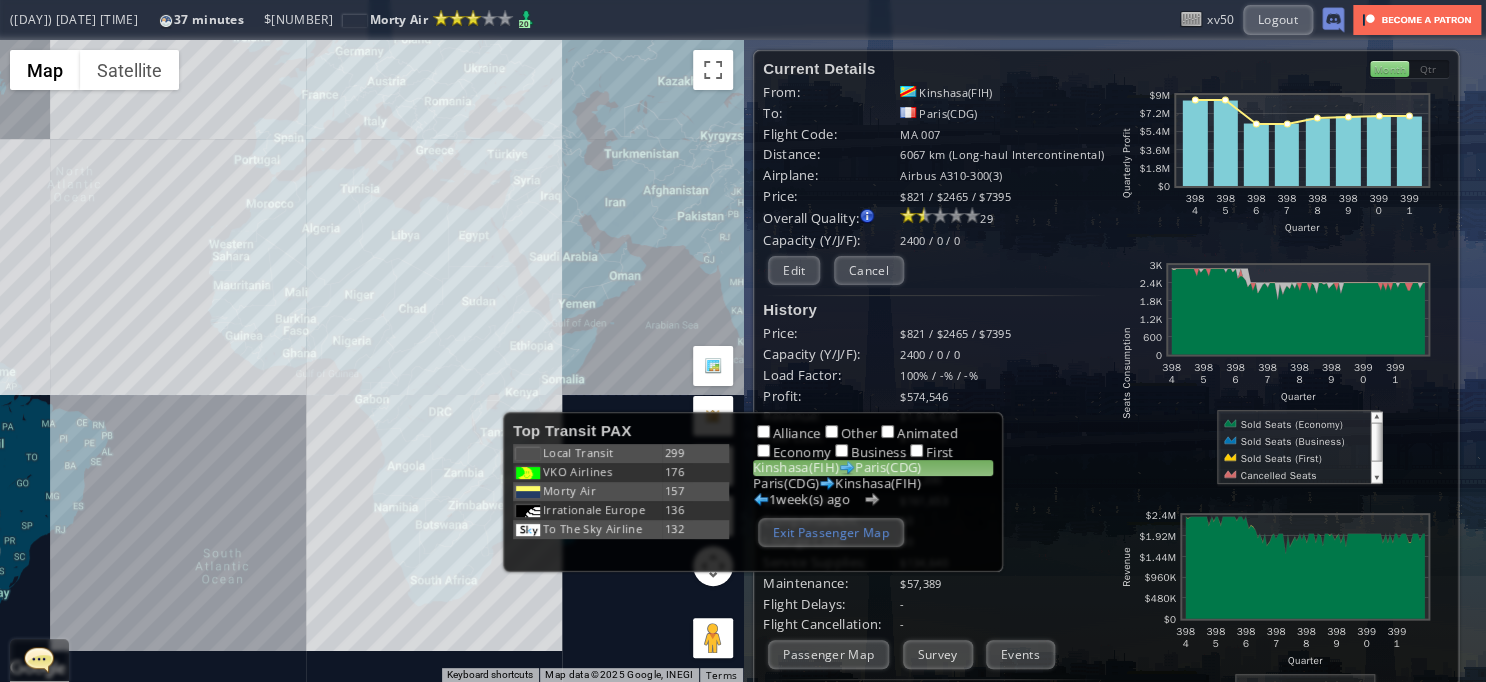 click on "Exit Passenger Map" at bounding box center [831, 532] 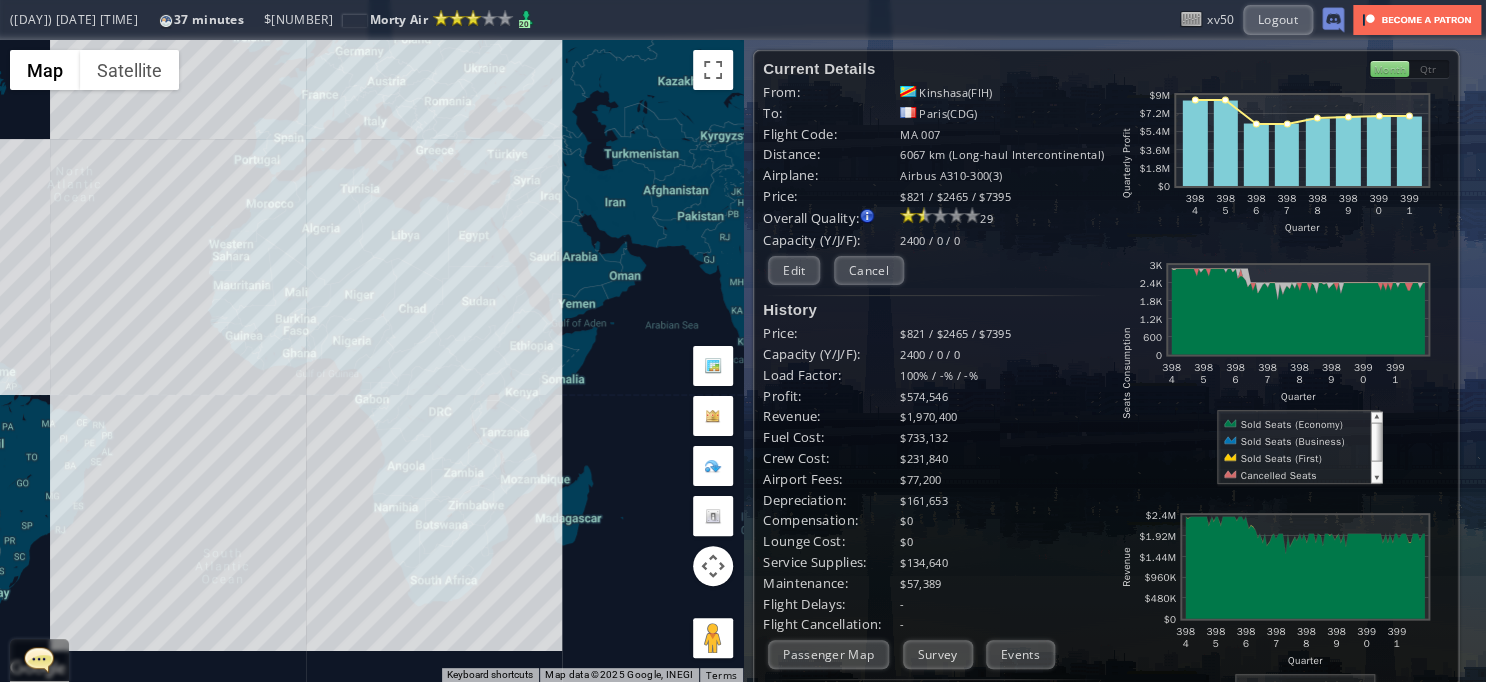 click on "To navigate, press the arrow keys." at bounding box center [371, 361] 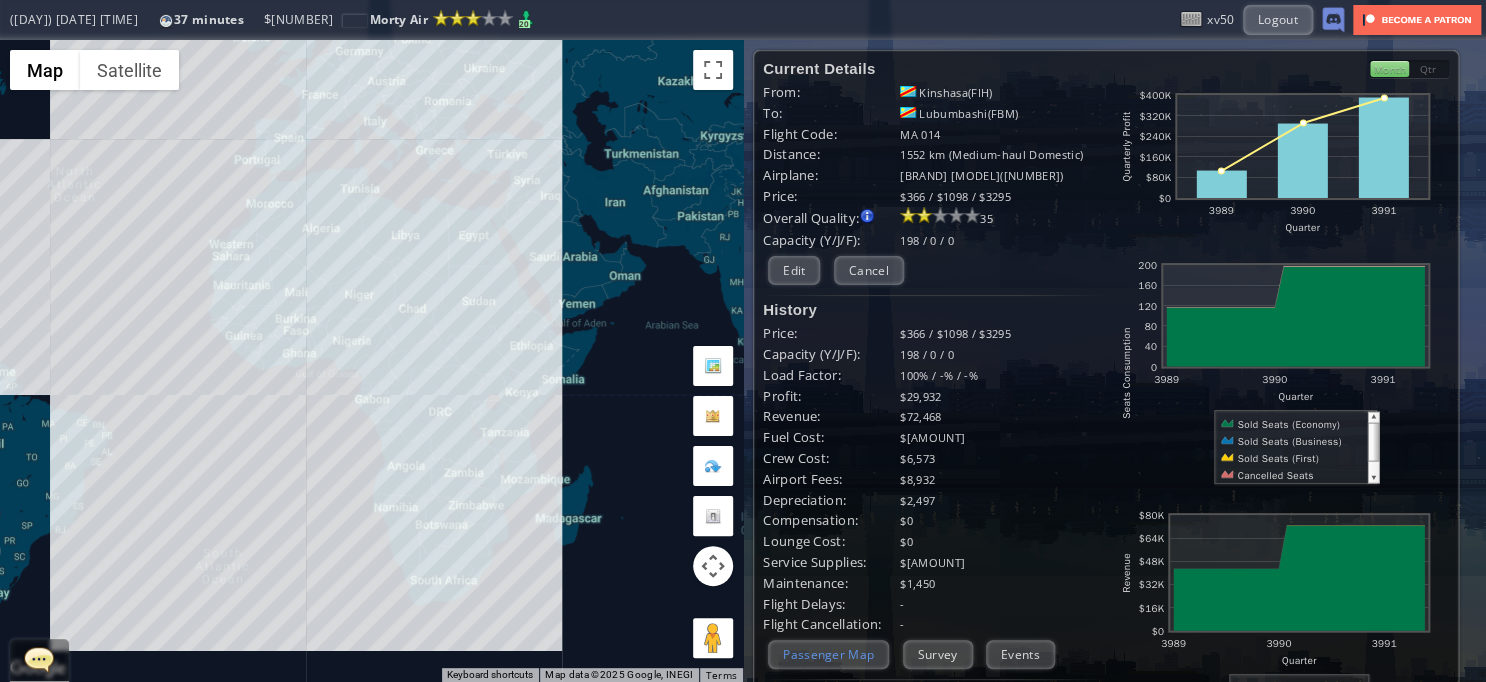 click on "Passenger Map" at bounding box center [828, 654] 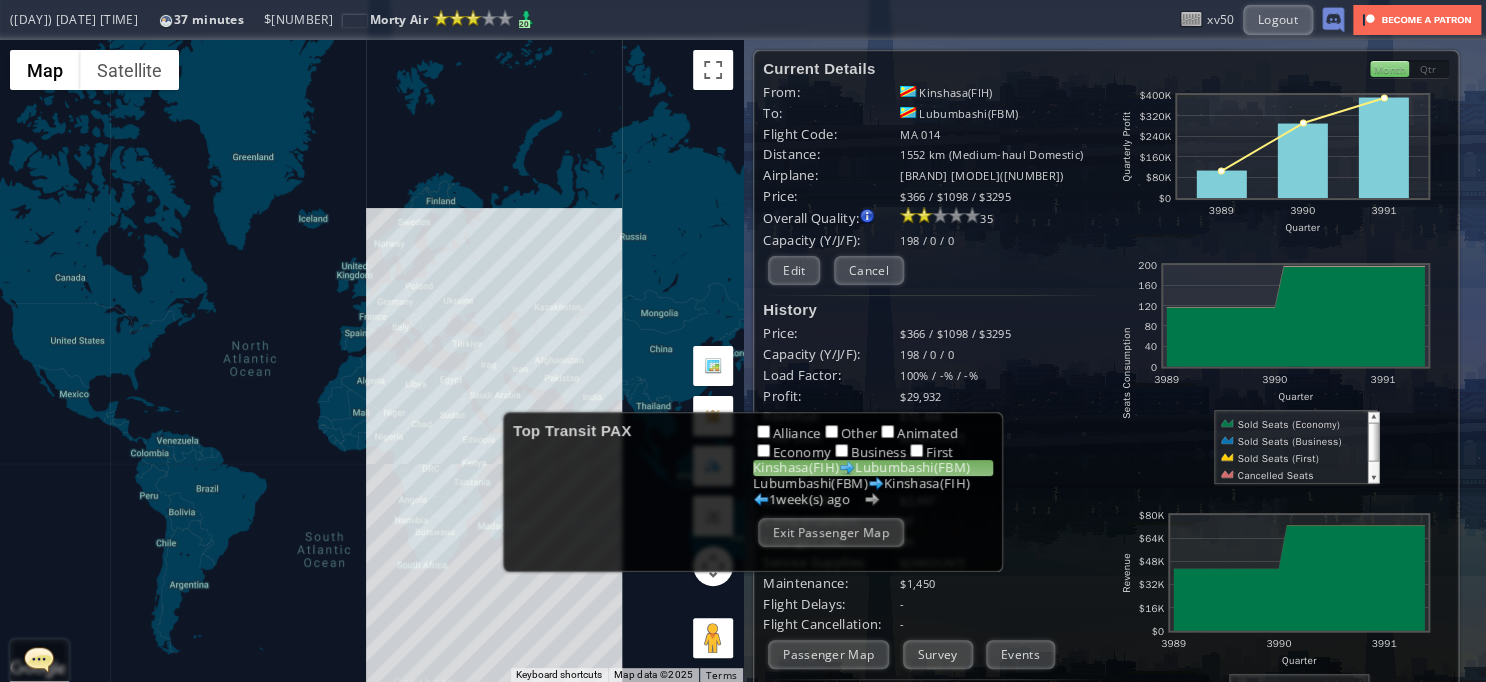 click on "[CITY]([AIRPORT_CODE]) [CITY]([AIRPORT_CODE])" at bounding box center [873, 468] 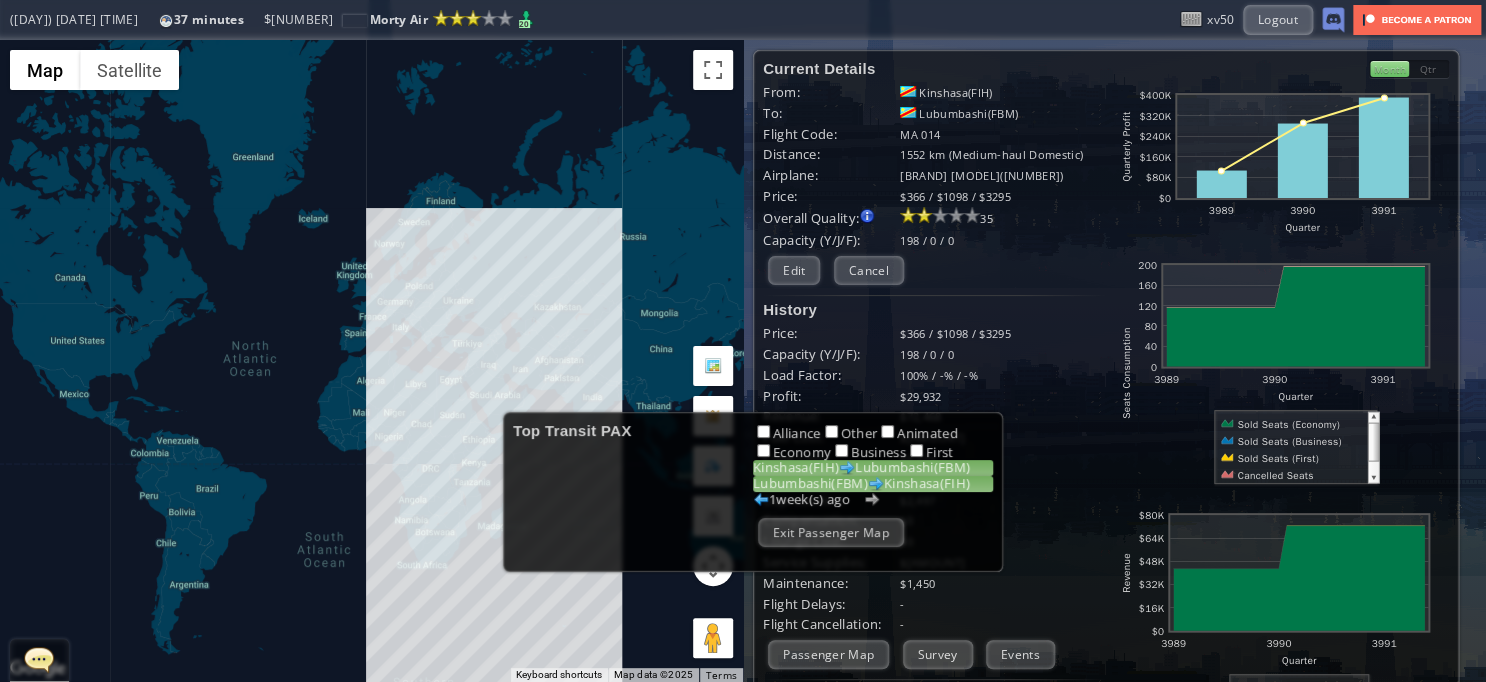 click on "[CITY]([AIRPORT_CODE]) [CITY]([AIRPORT_CODE])" at bounding box center (873, 484) 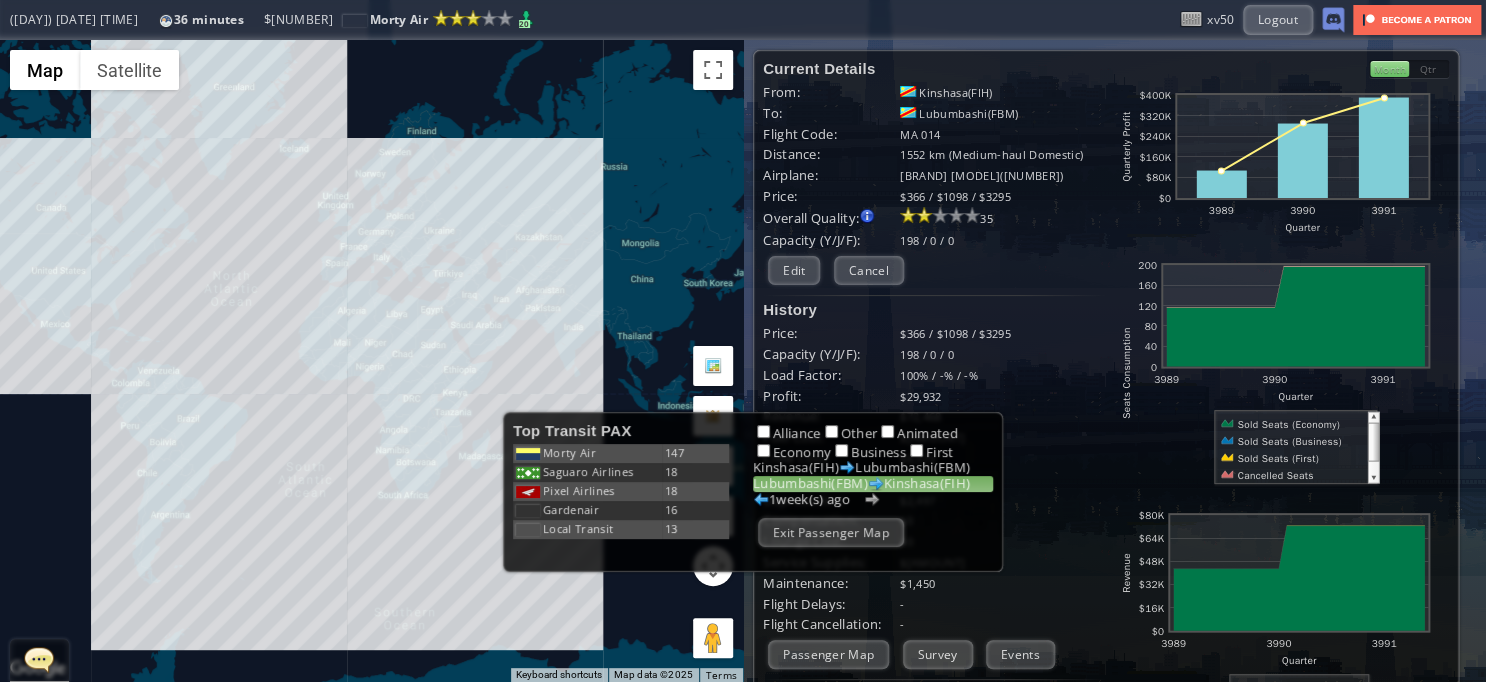 drag, startPoint x: 379, startPoint y: 410, endPoint x: 195, endPoint y: 321, distance: 204.39423 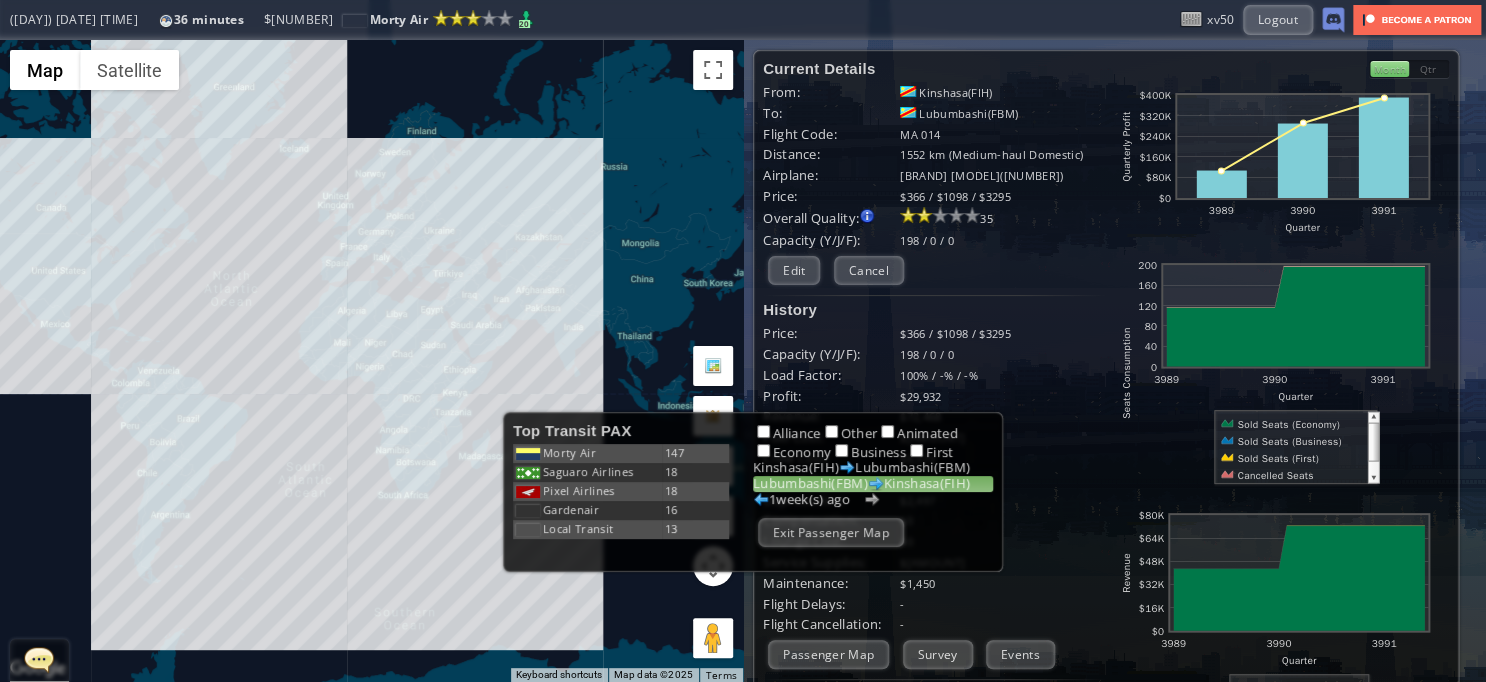 click on "To navigate, press the arrow keys." at bounding box center (371, 361) 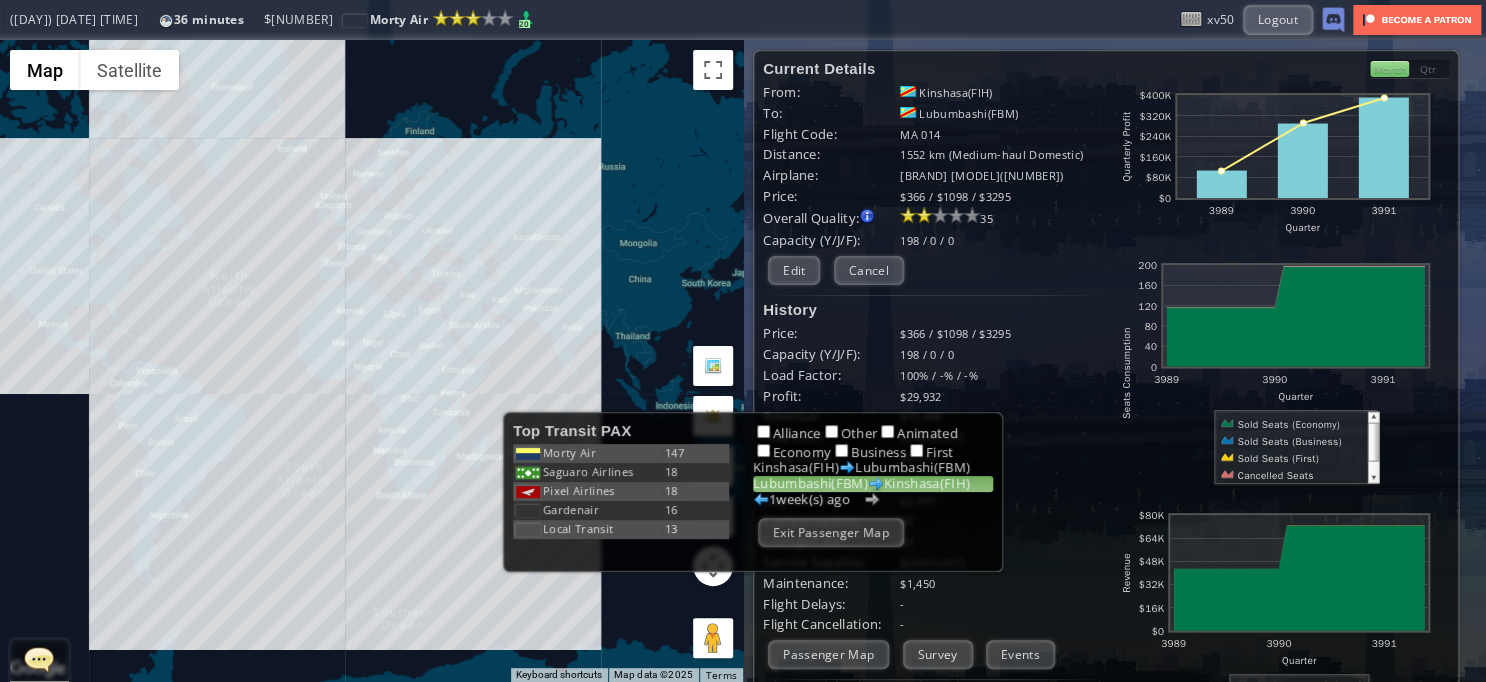 drag, startPoint x: 380, startPoint y: 542, endPoint x: 304, endPoint y: 523, distance: 78.339005 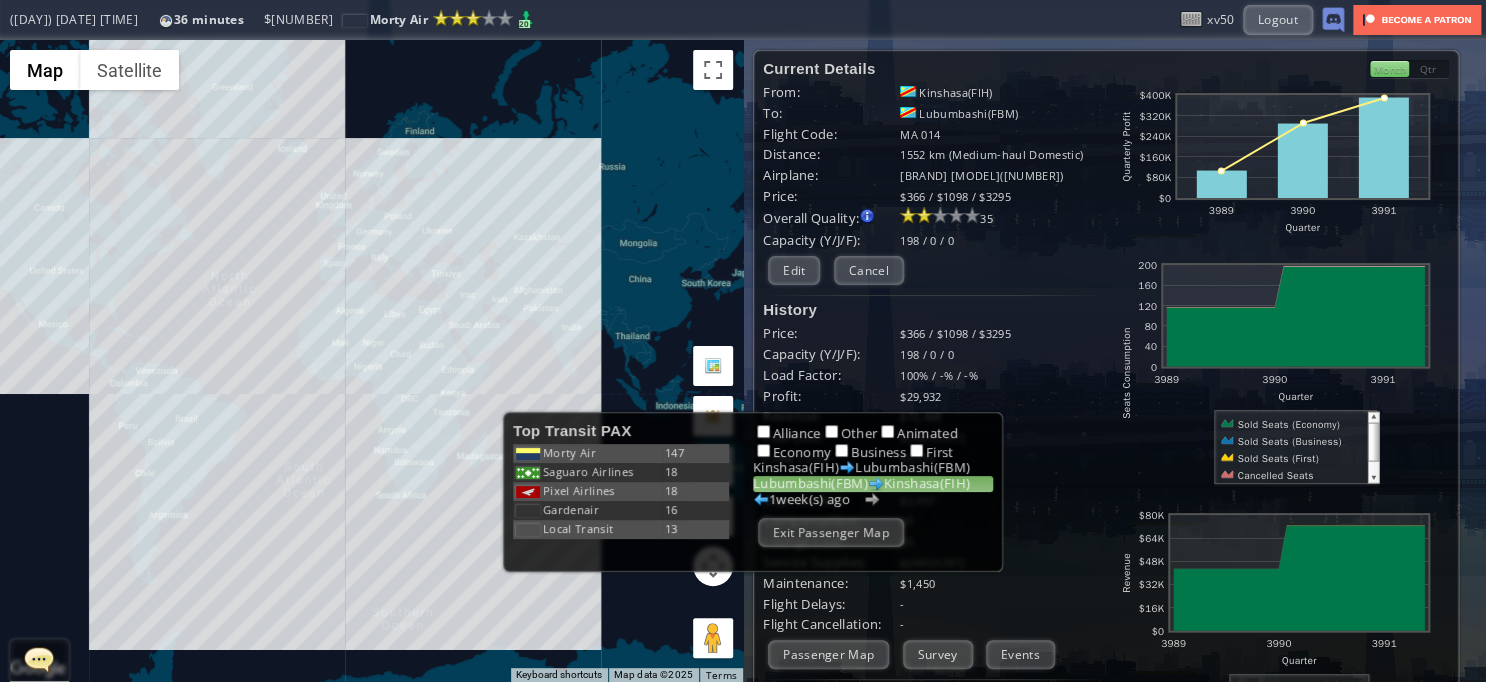 click on "To navigate, press the arrow keys." at bounding box center [371, 361] 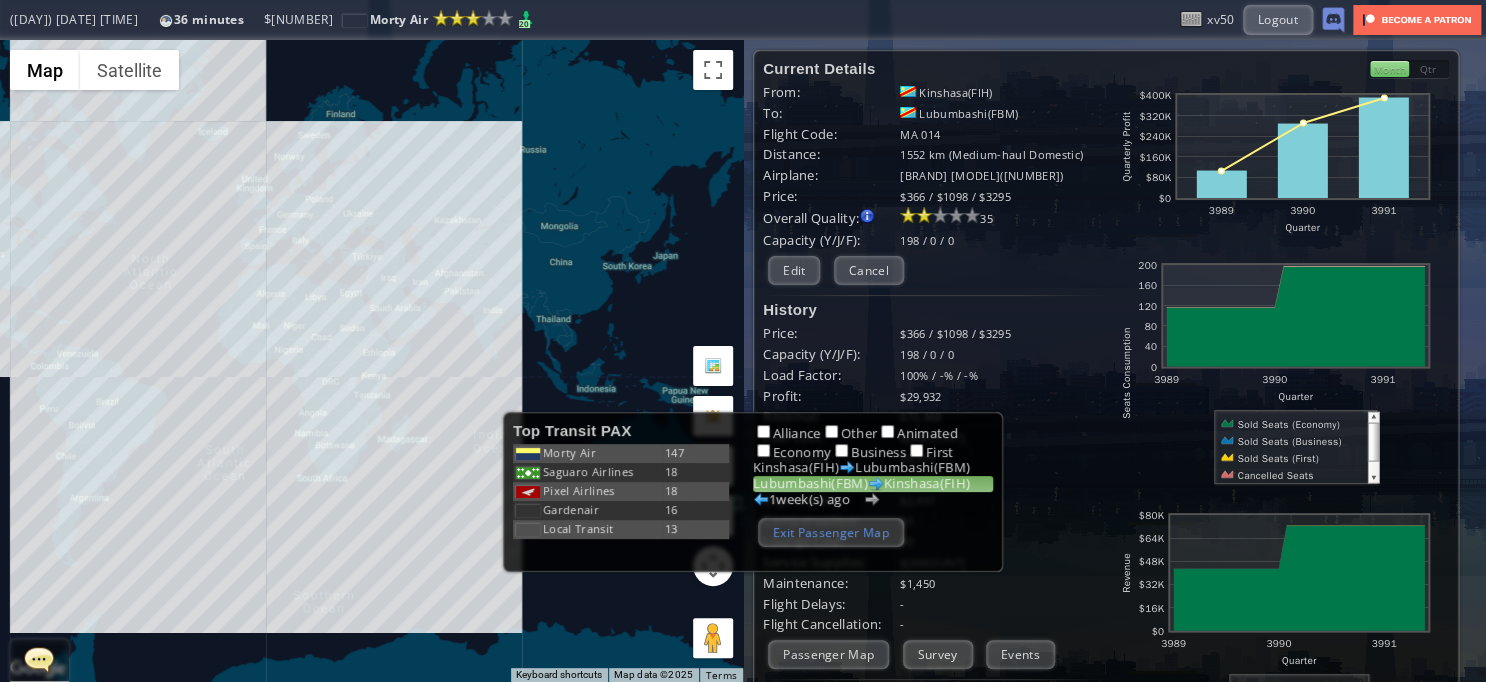 click on "Exit Passenger Map" at bounding box center (831, 532) 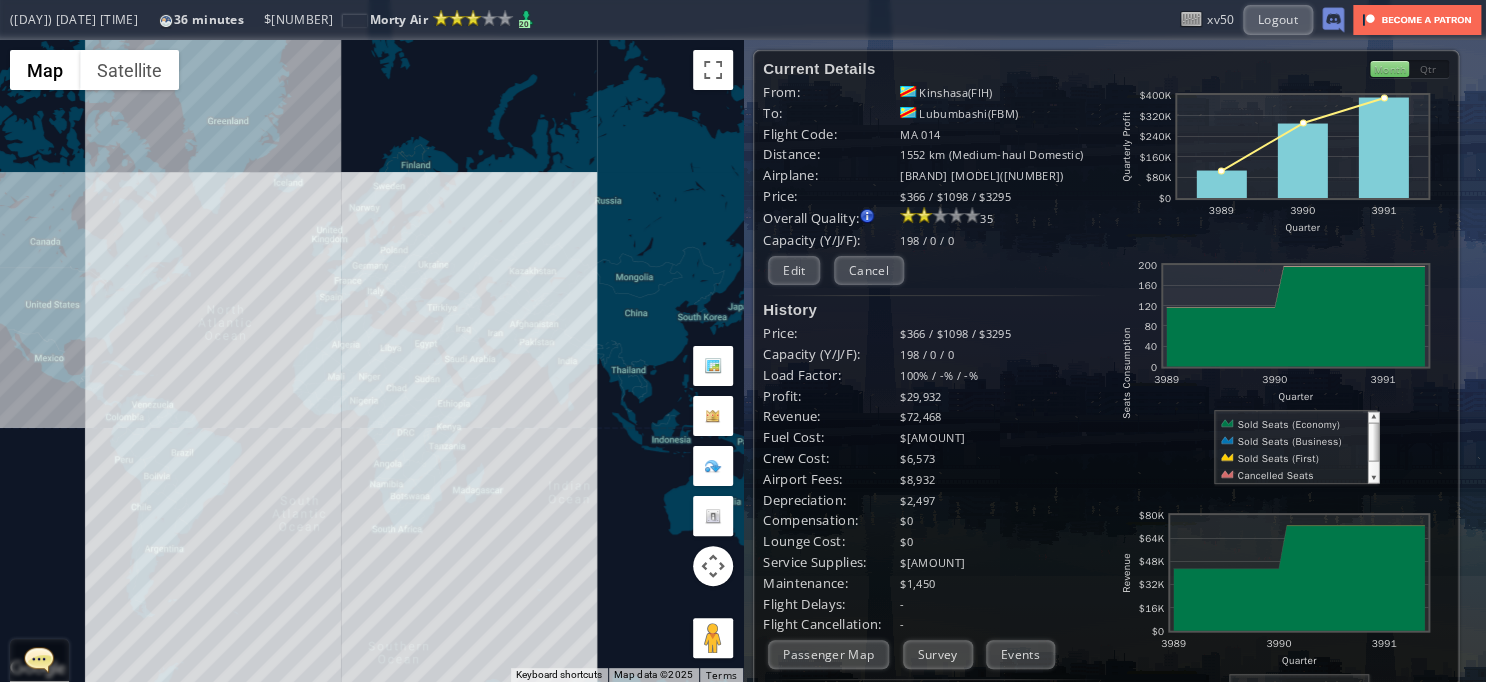 drag, startPoint x: 440, startPoint y: 427, endPoint x: 518, endPoint y: 480, distance: 94.302704 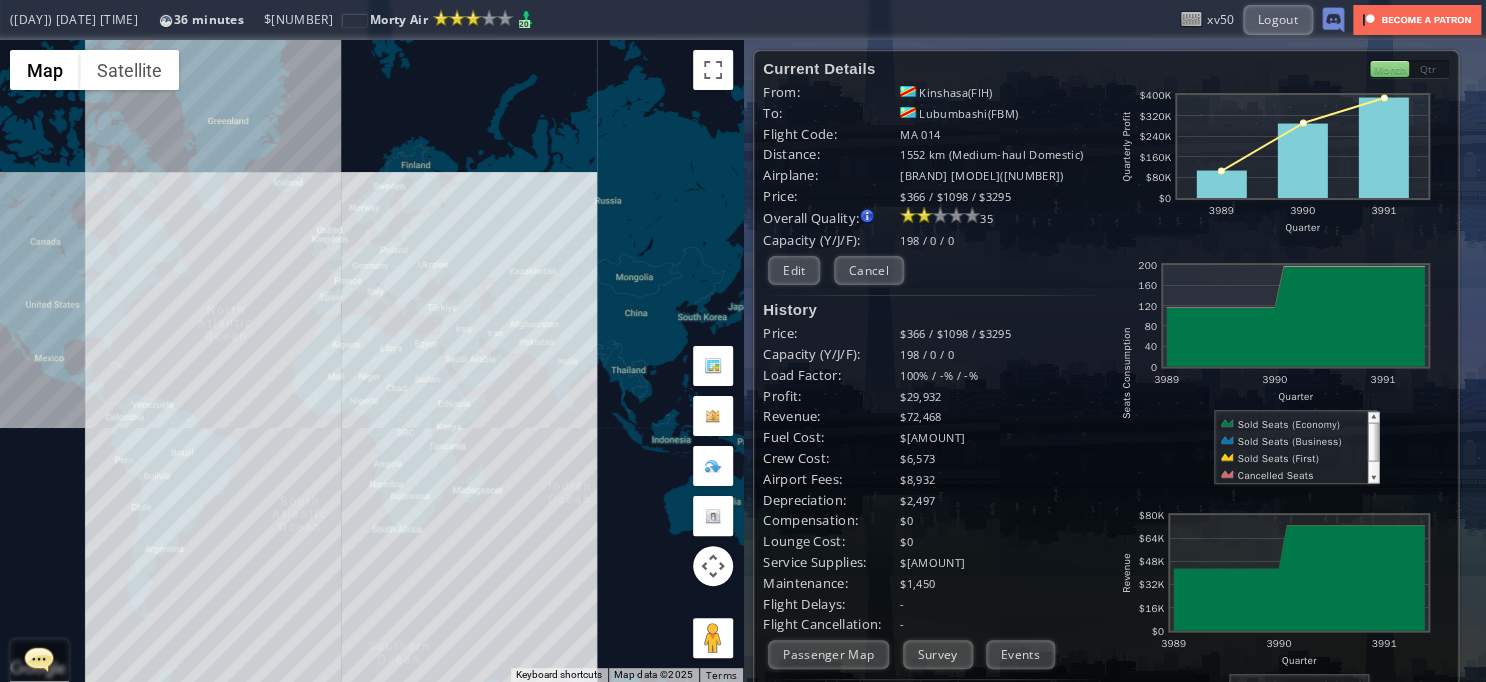 click on "To navigate, press the arrow keys." at bounding box center [371, 361] 